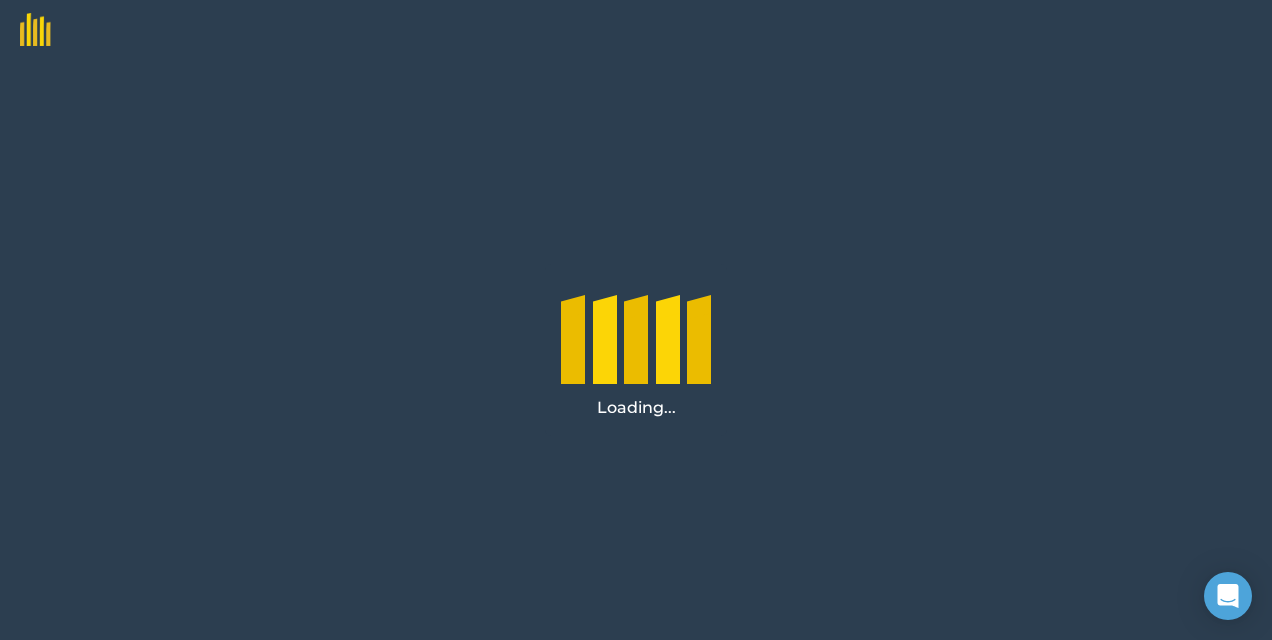 scroll, scrollTop: 0, scrollLeft: 0, axis: both 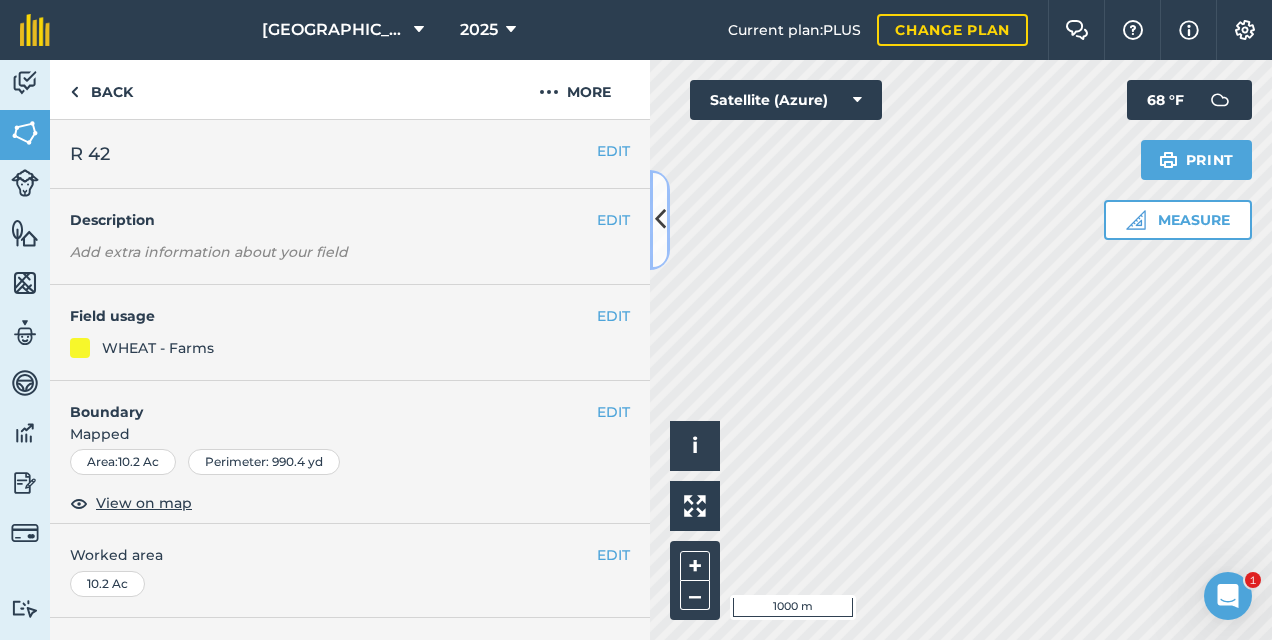 click at bounding box center [660, 219] 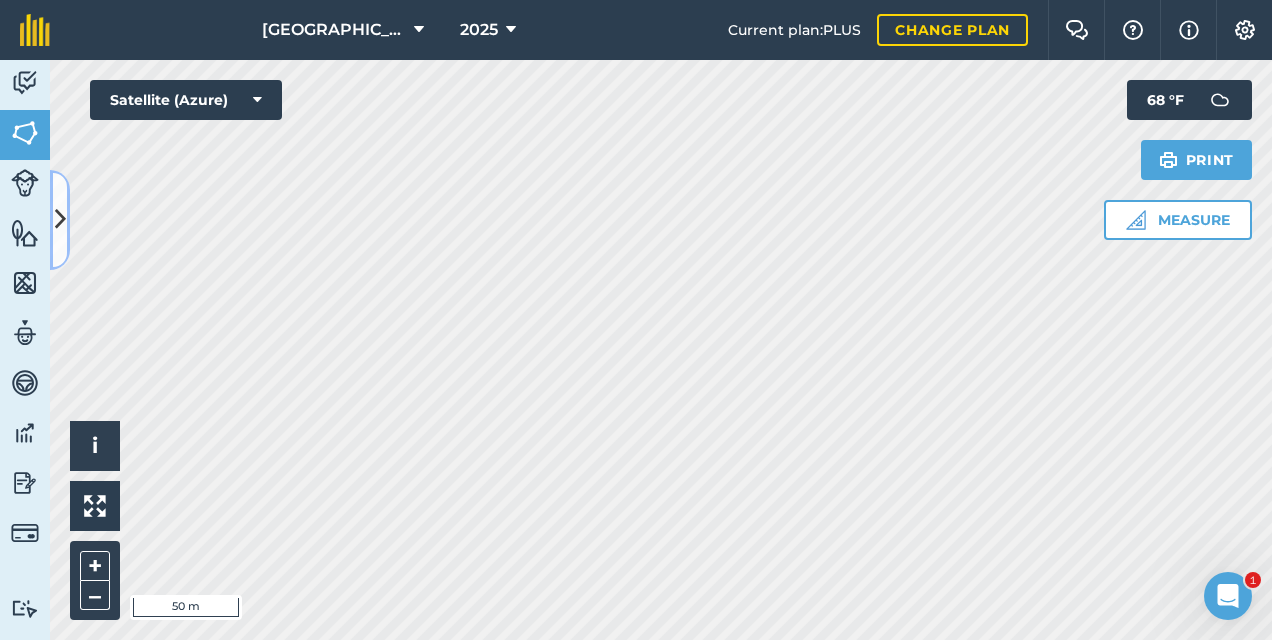click at bounding box center (60, 219) 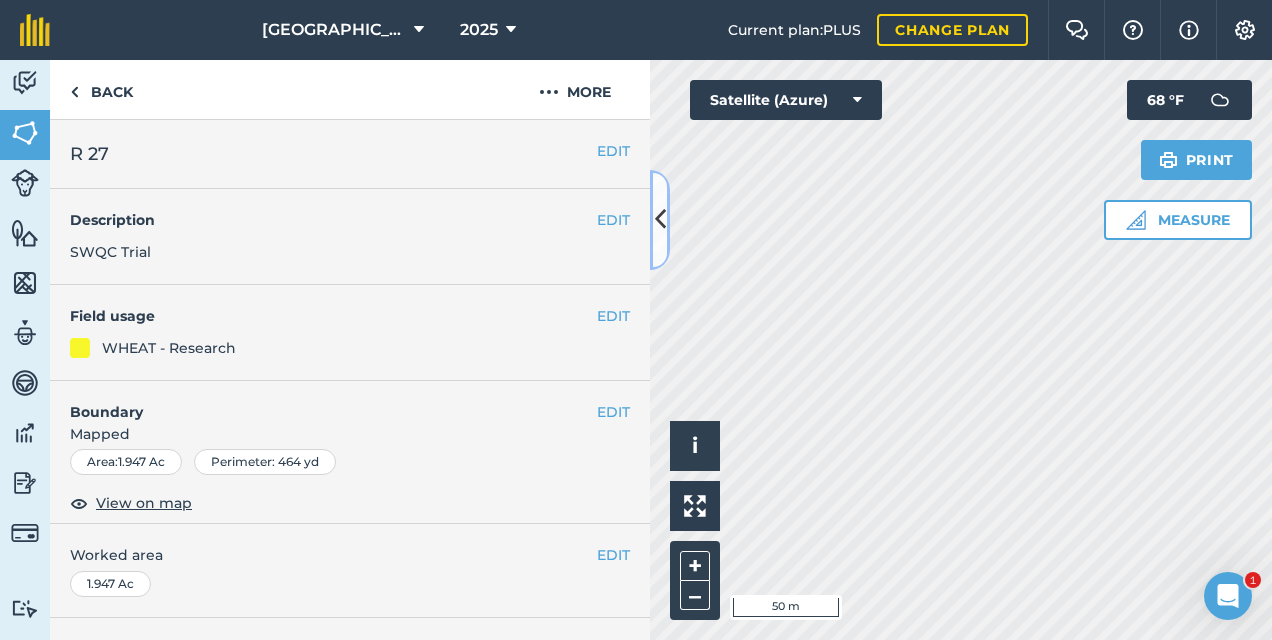 scroll, scrollTop: 352, scrollLeft: 0, axis: vertical 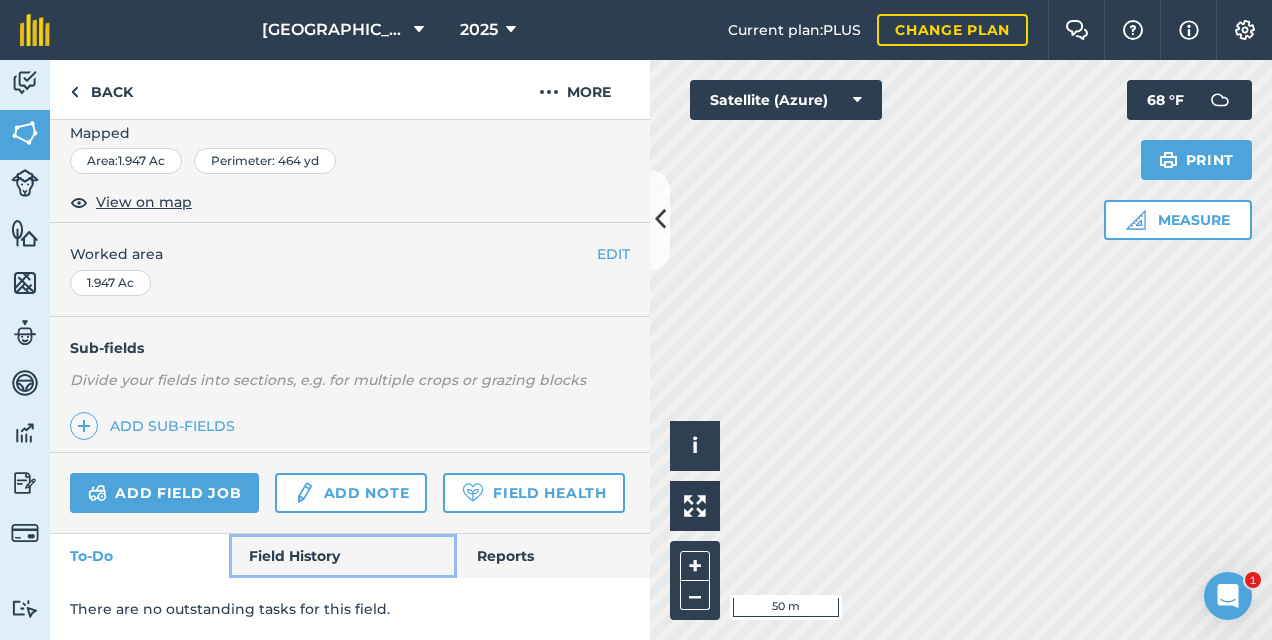 click on "Field History" at bounding box center (342, 556) 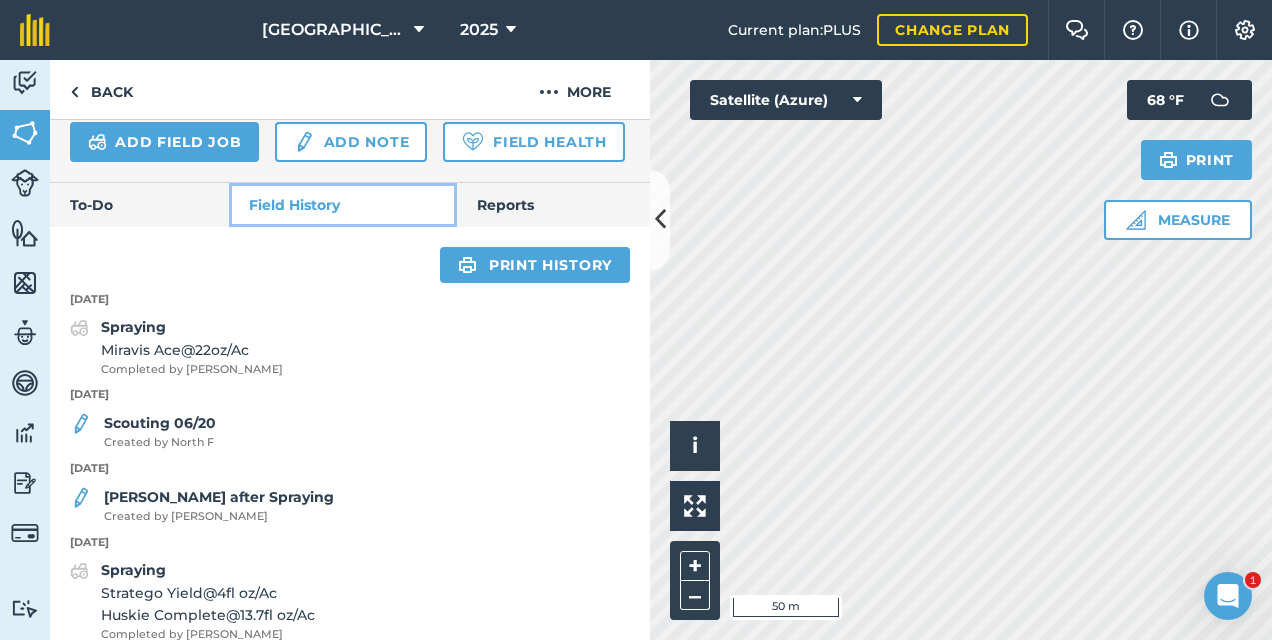 scroll, scrollTop: 752, scrollLeft: 0, axis: vertical 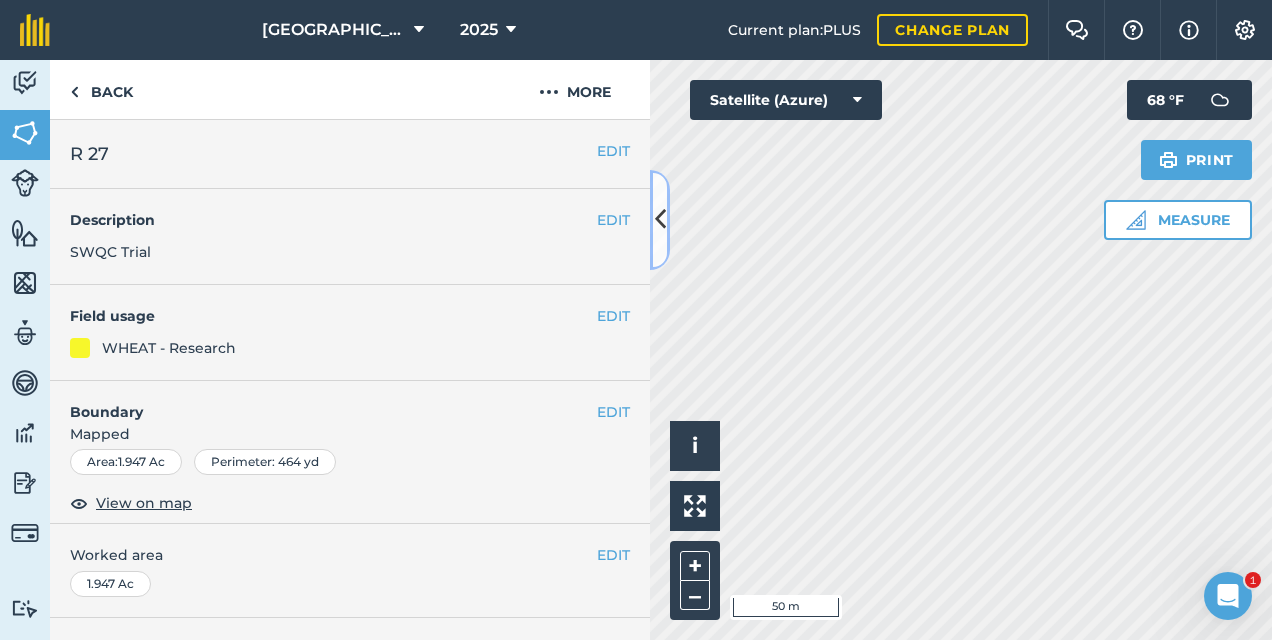 click at bounding box center [660, 219] 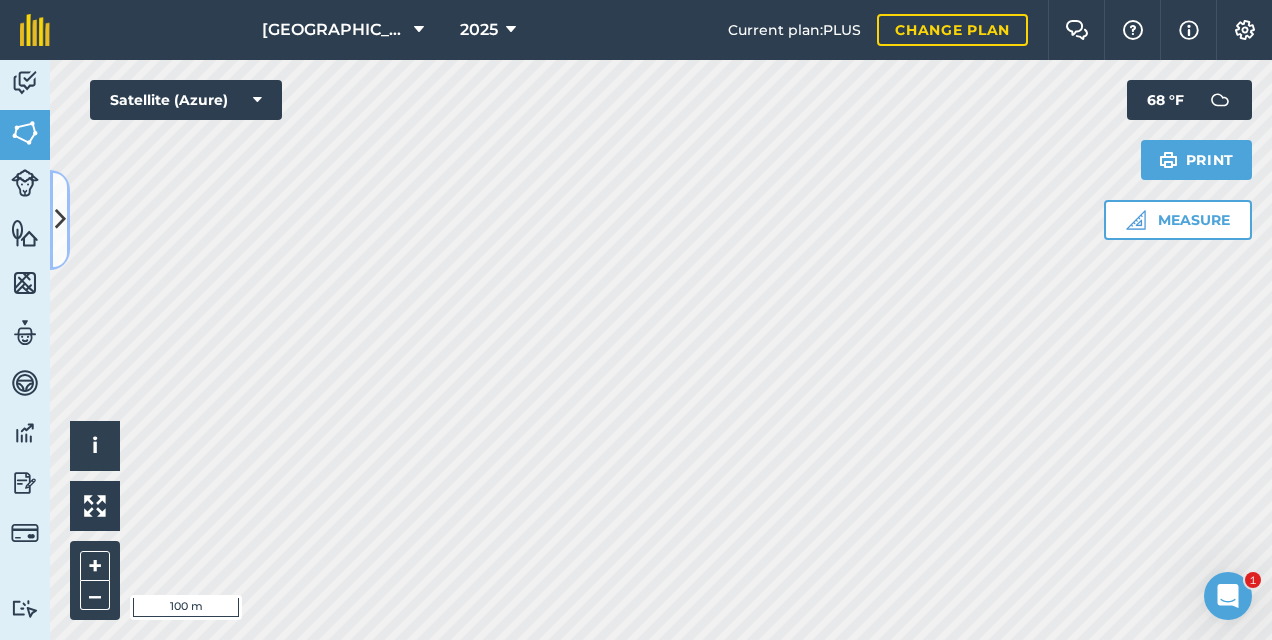 click at bounding box center [60, 219] 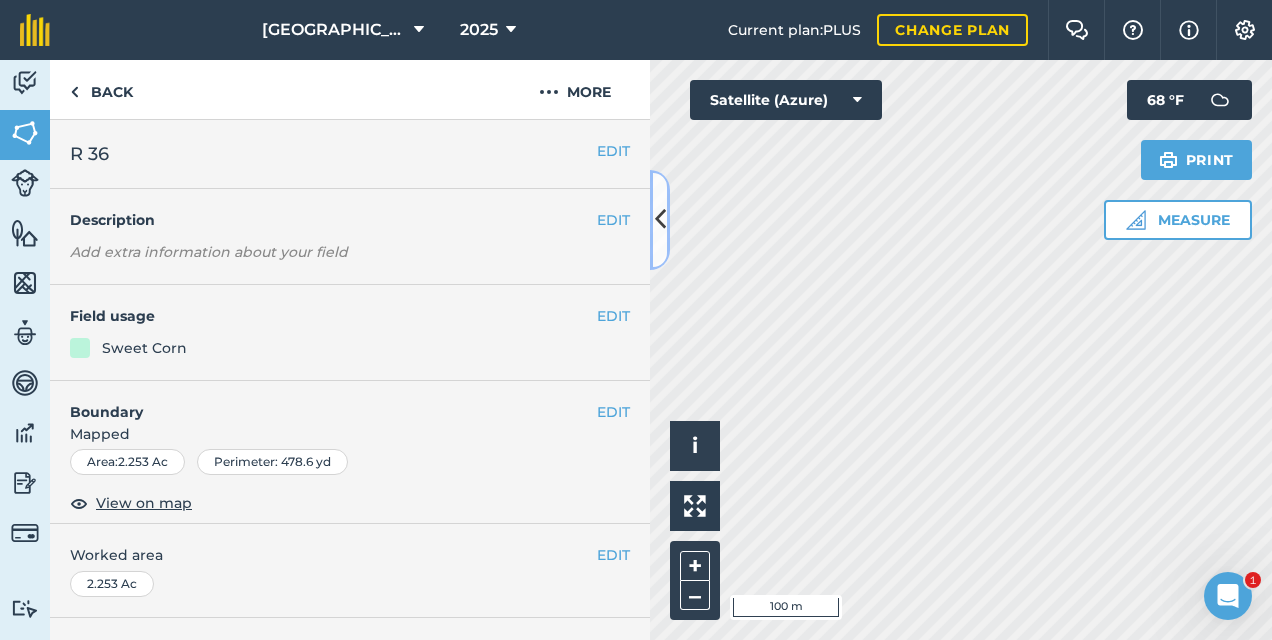 scroll, scrollTop: 400, scrollLeft: 0, axis: vertical 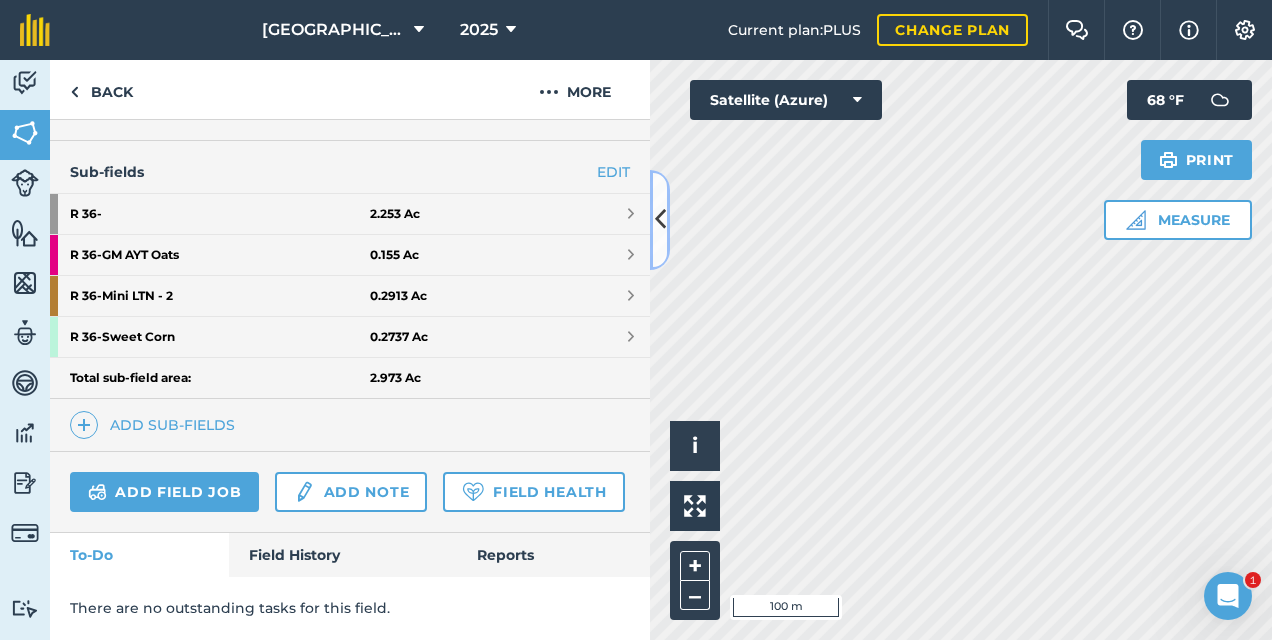 click at bounding box center (660, 219) 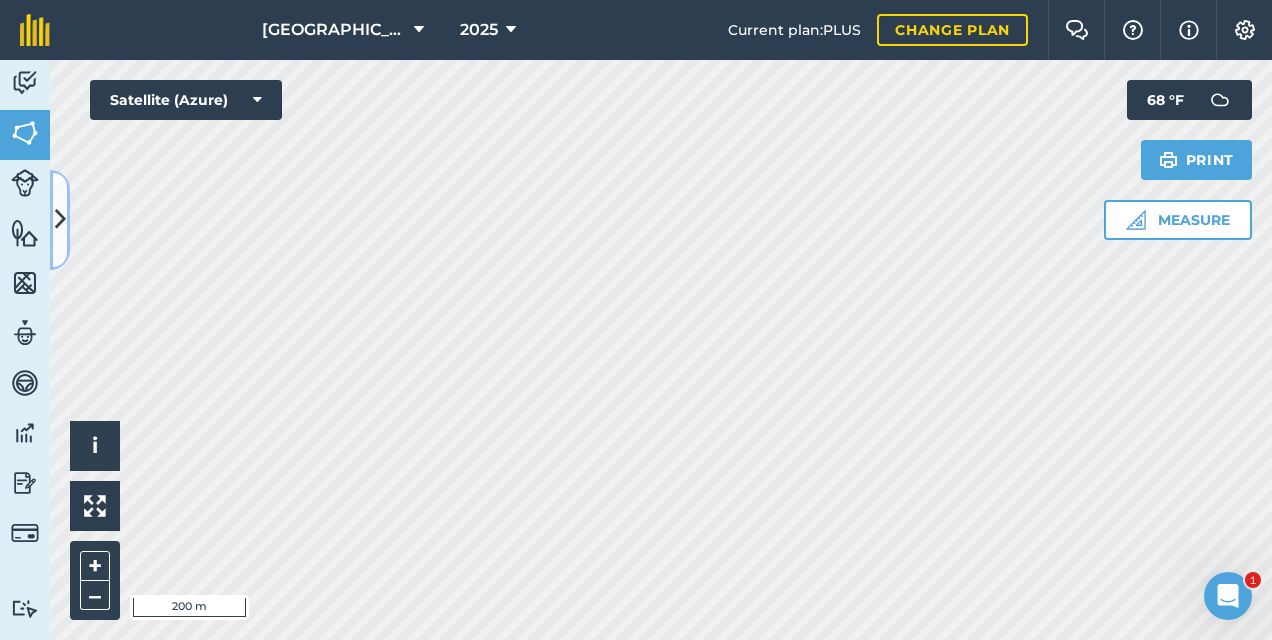 click at bounding box center [60, 219] 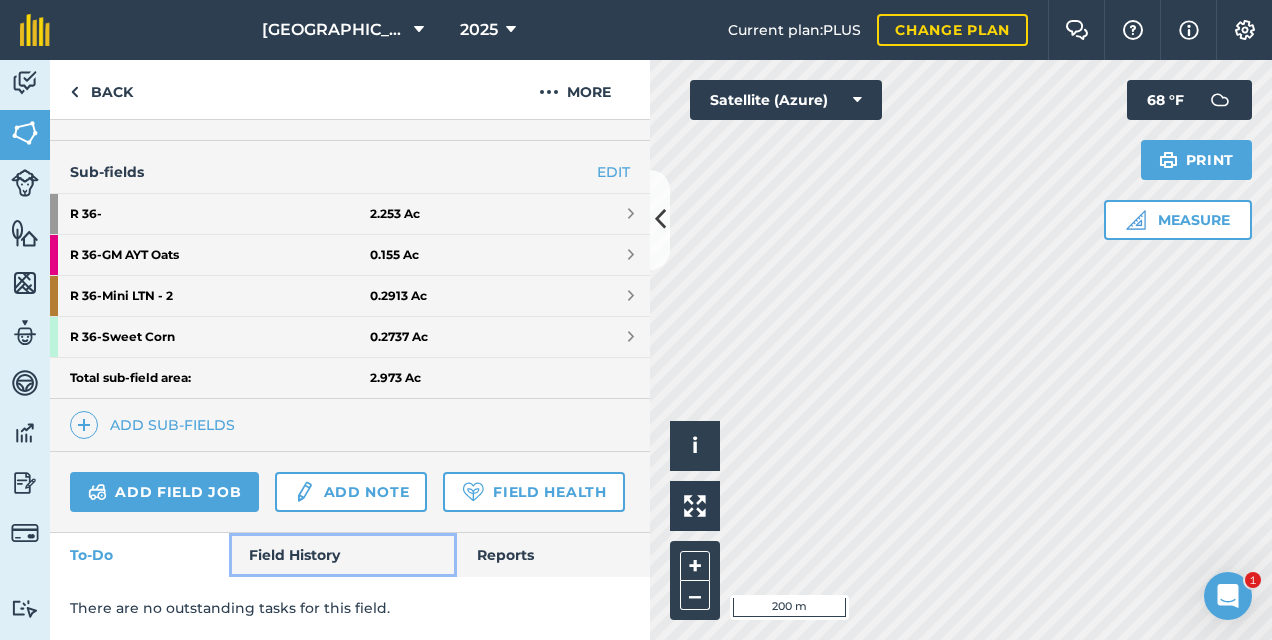 click on "Field History" at bounding box center [342, 555] 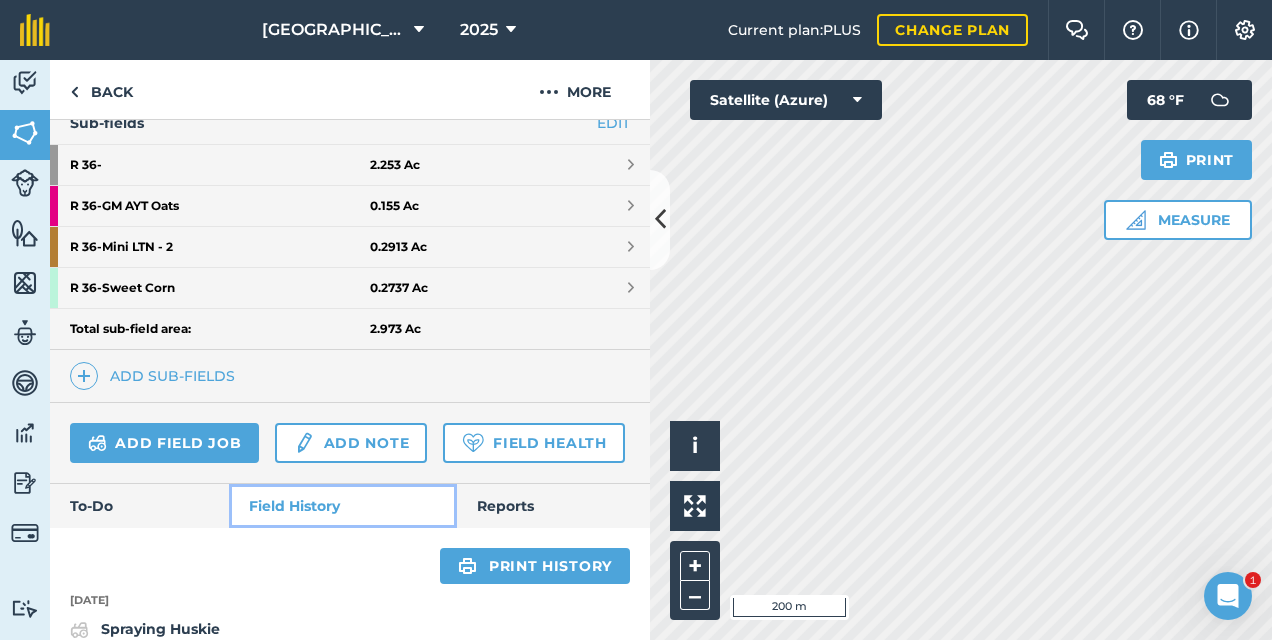scroll, scrollTop: 826, scrollLeft: 0, axis: vertical 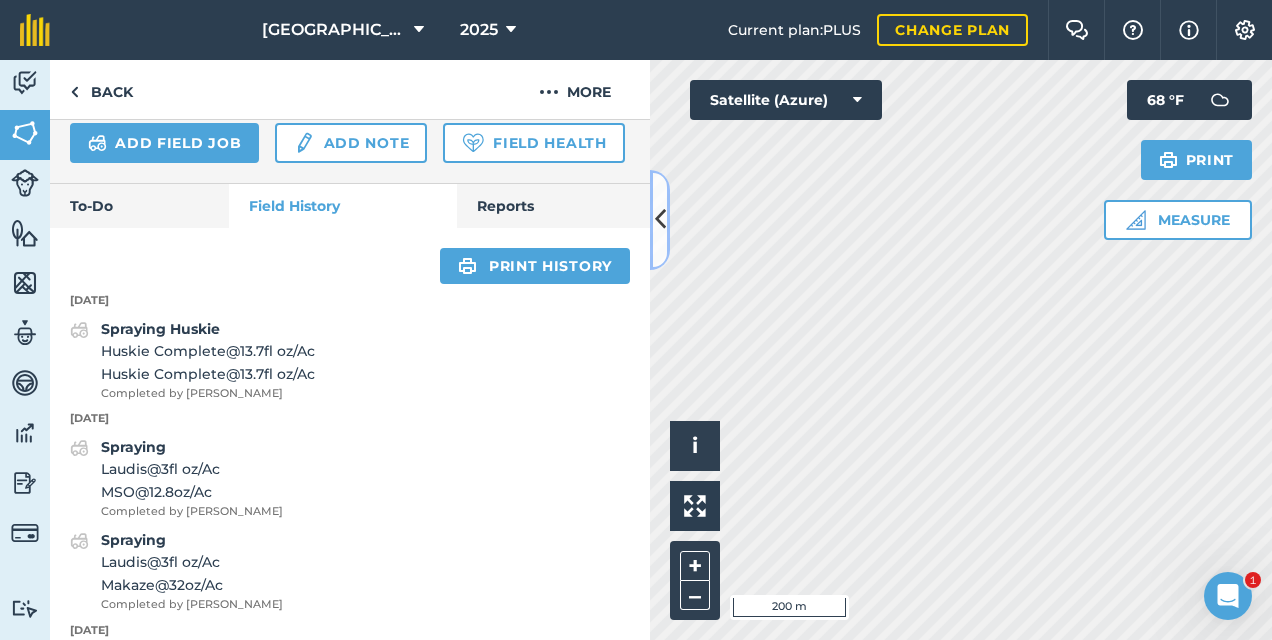 click at bounding box center [660, 219] 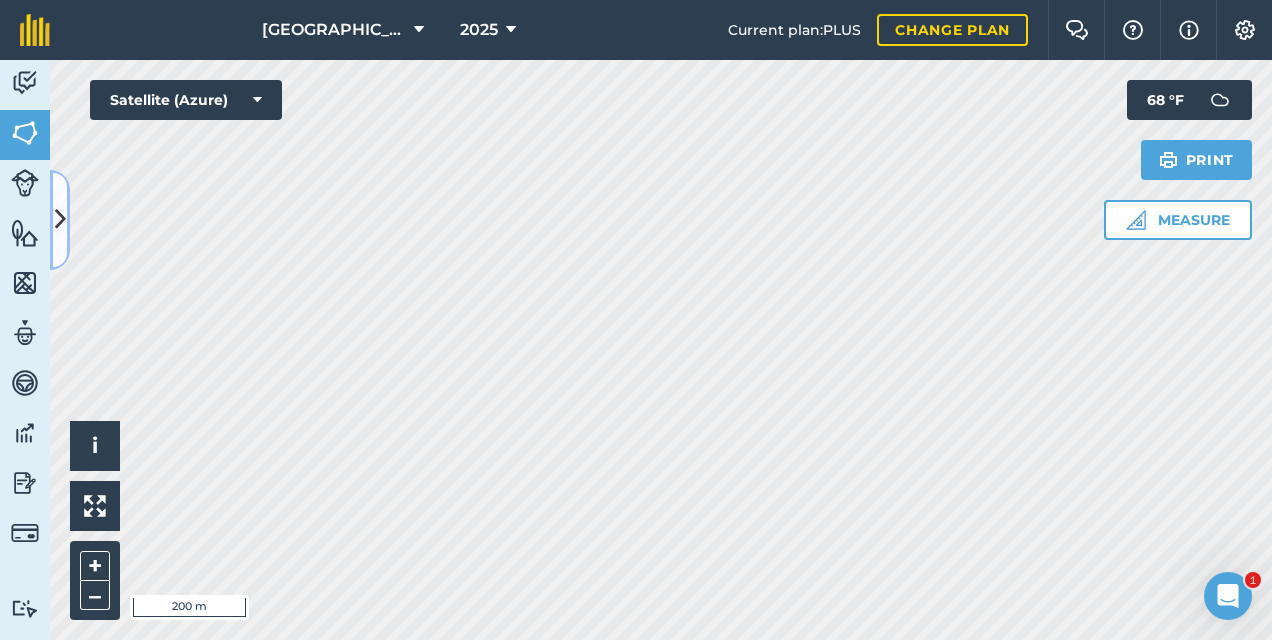 click at bounding box center (60, 219) 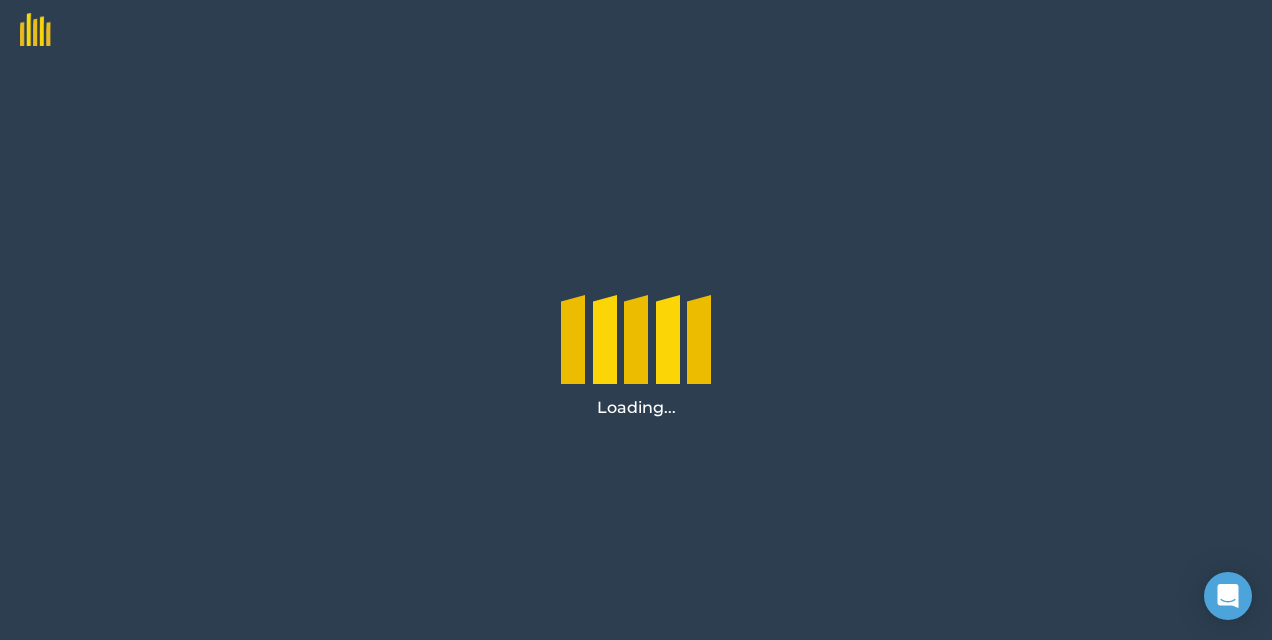 scroll, scrollTop: 0, scrollLeft: 0, axis: both 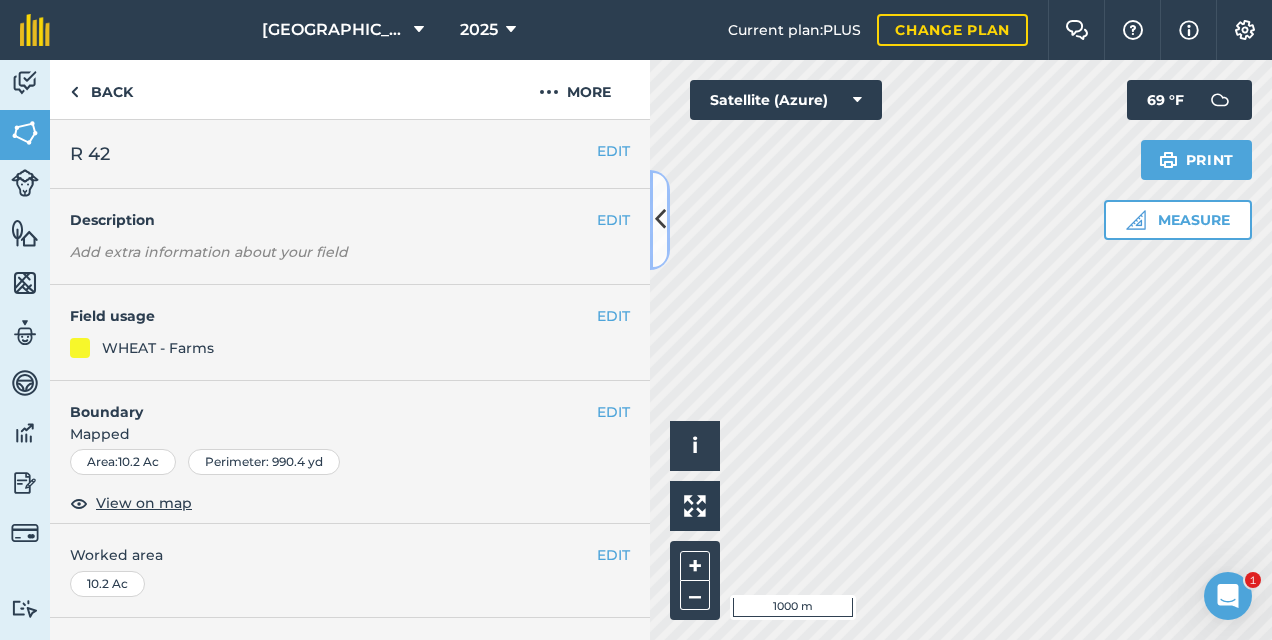 click at bounding box center [660, 219] 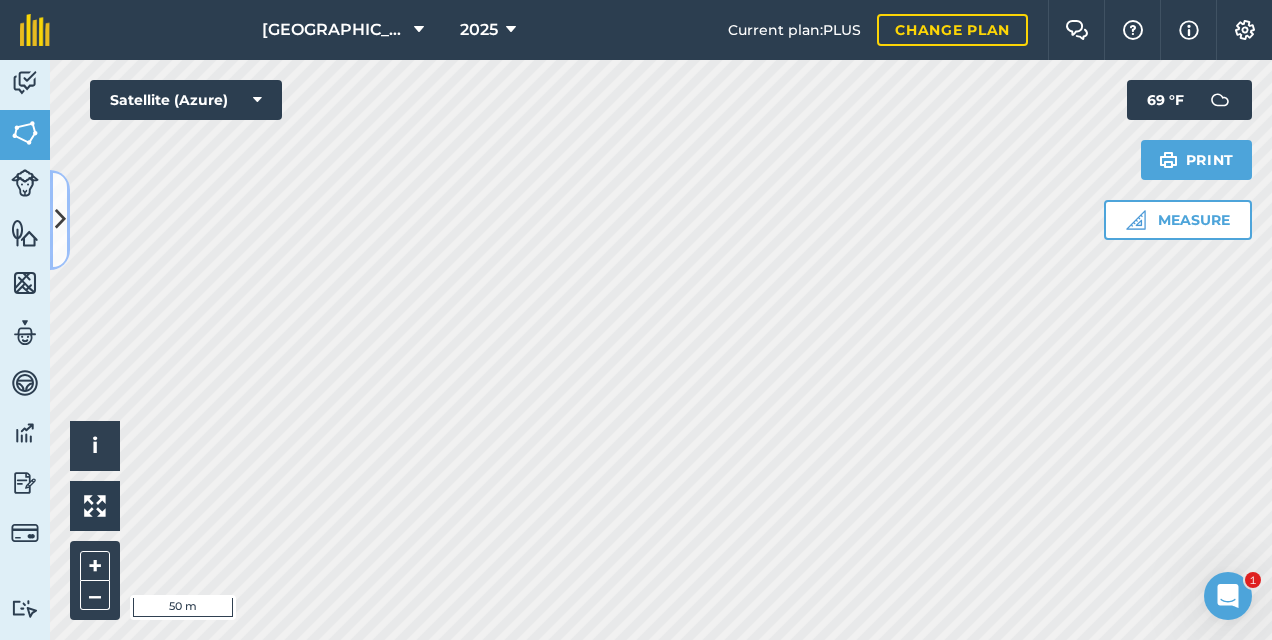 drag, startPoint x: 61, startPoint y: 226, endPoint x: 70, endPoint y: 231, distance: 10.29563 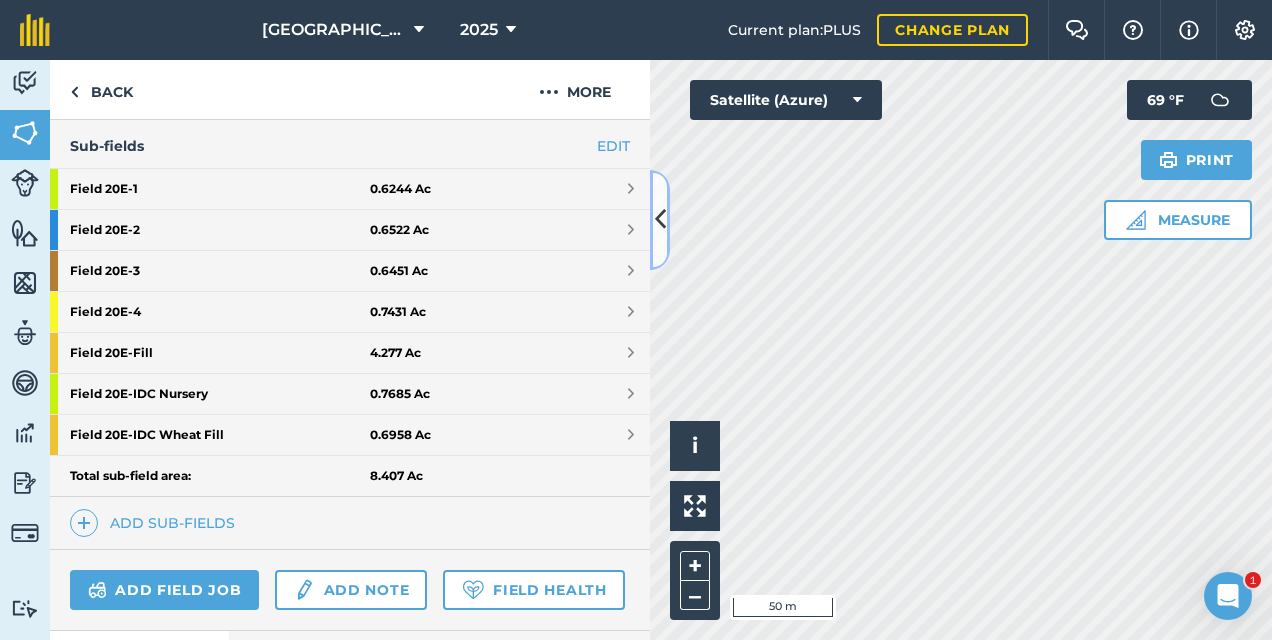 scroll, scrollTop: 400, scrollLeft: 0, axis: vertical 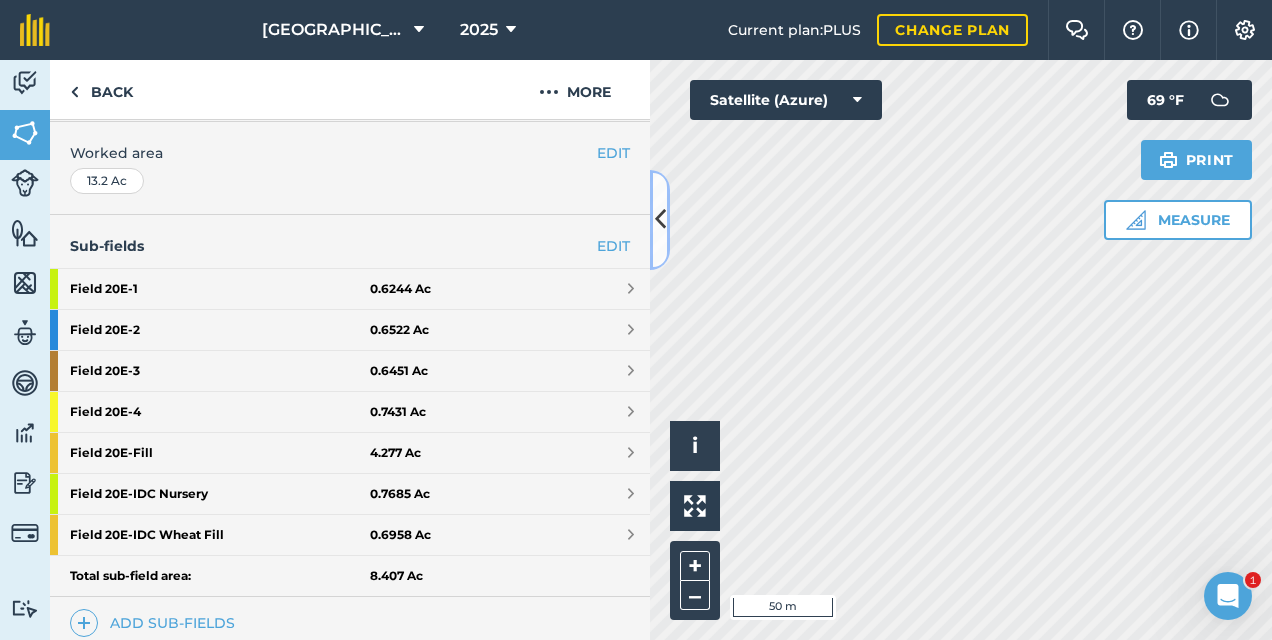 click at bounding box center (660, 219) 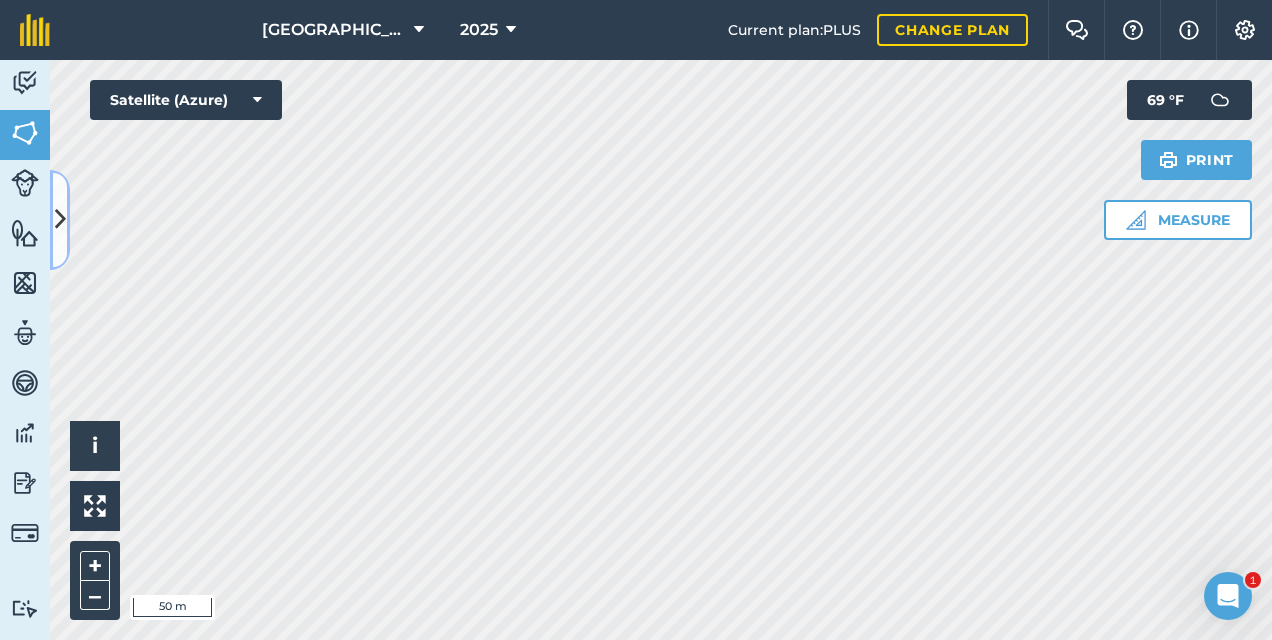 click at bounding box center (60, 220) 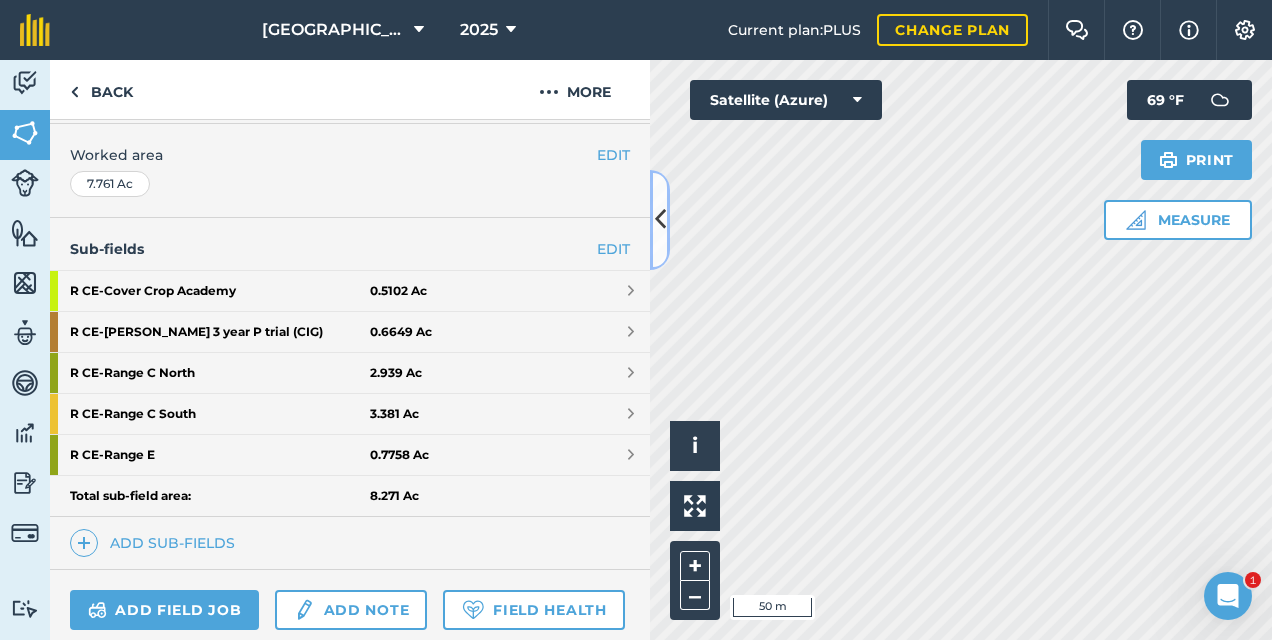 click at bounding box center [660, 219] 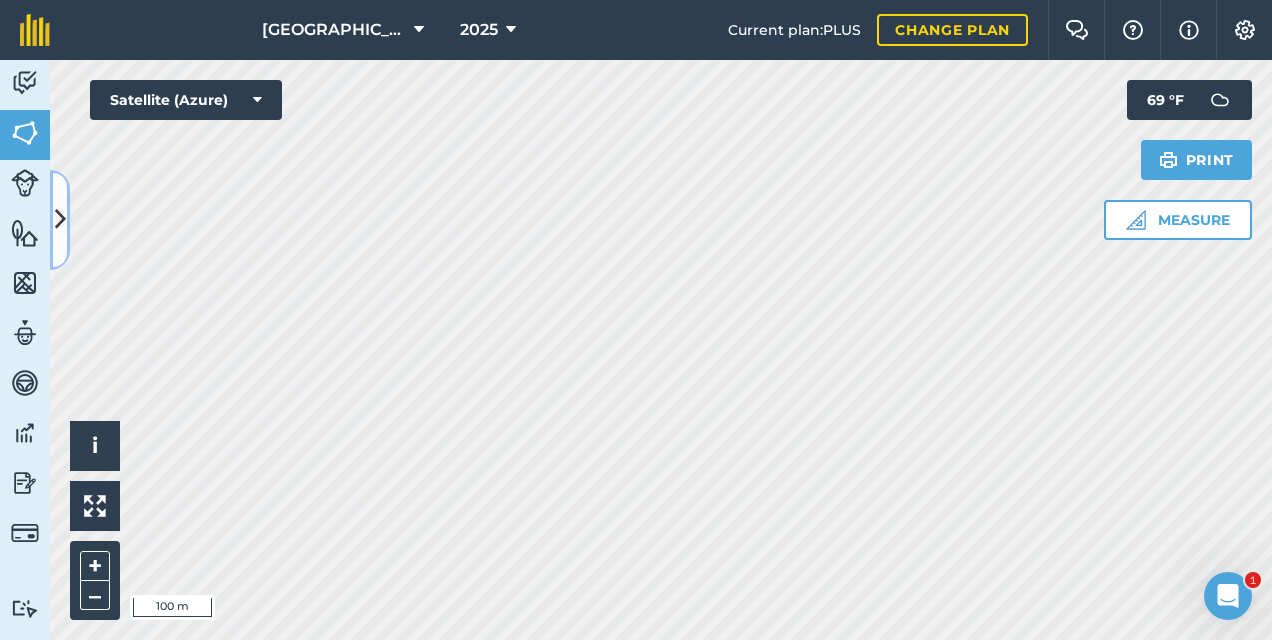 click at bounding box center [60, 219] 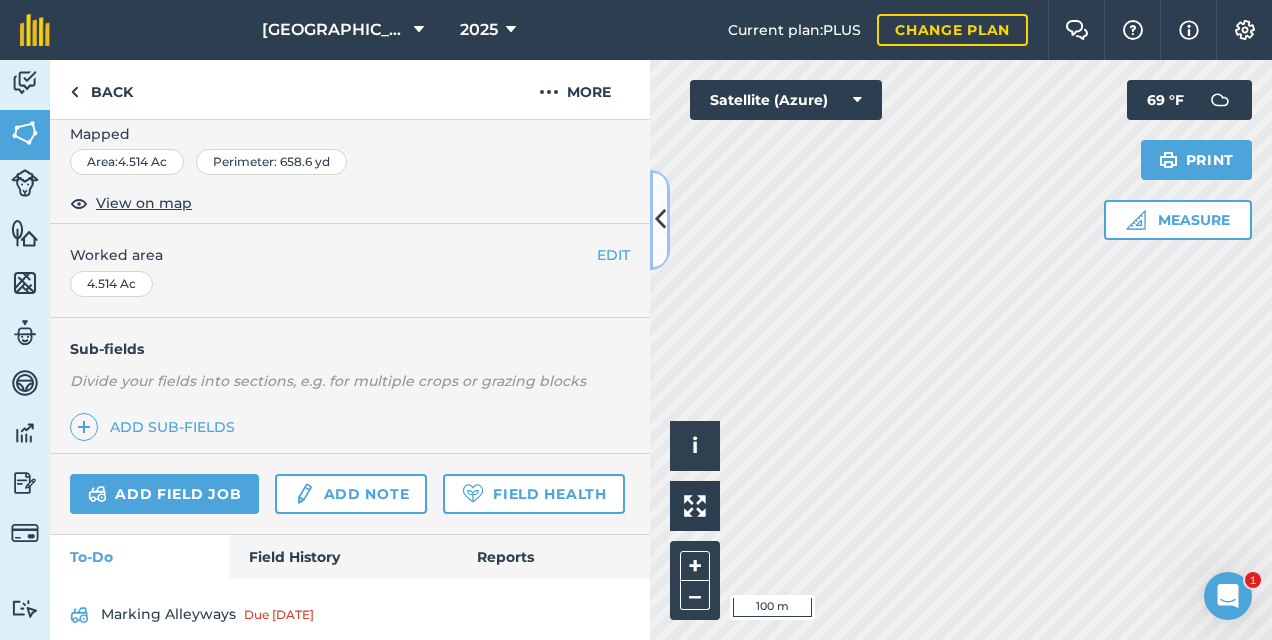 scroll, scrollTop: 570, scrollLeft: 0, axis: vertical 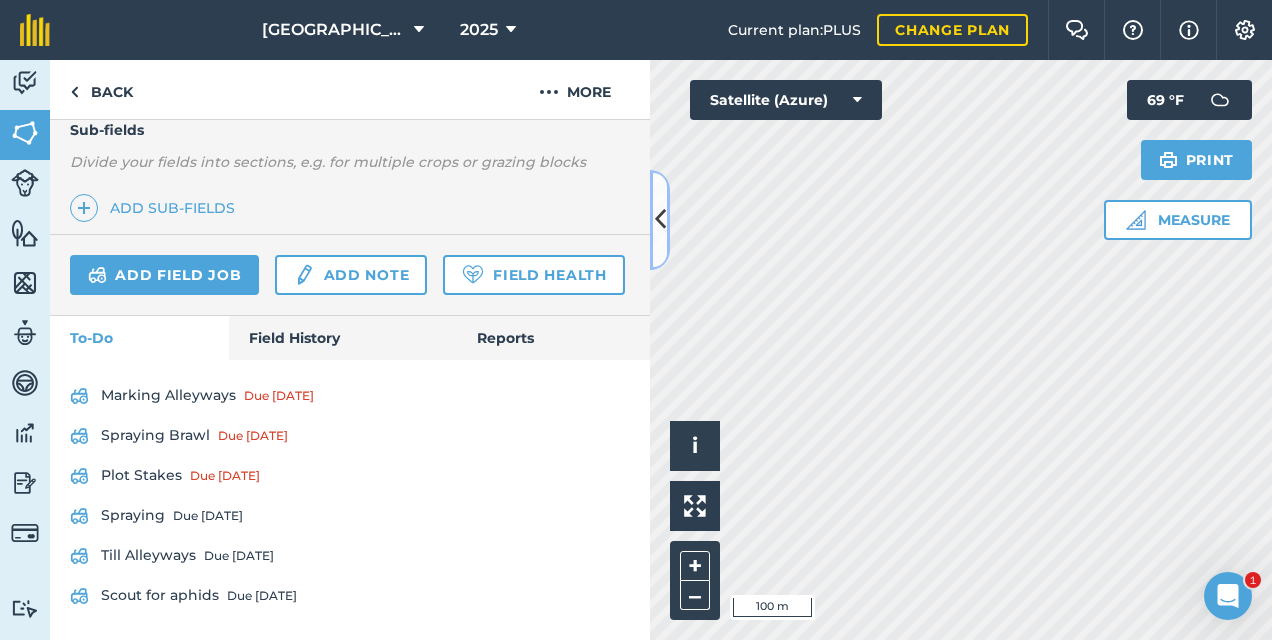 click at bounding box center (660, 219) 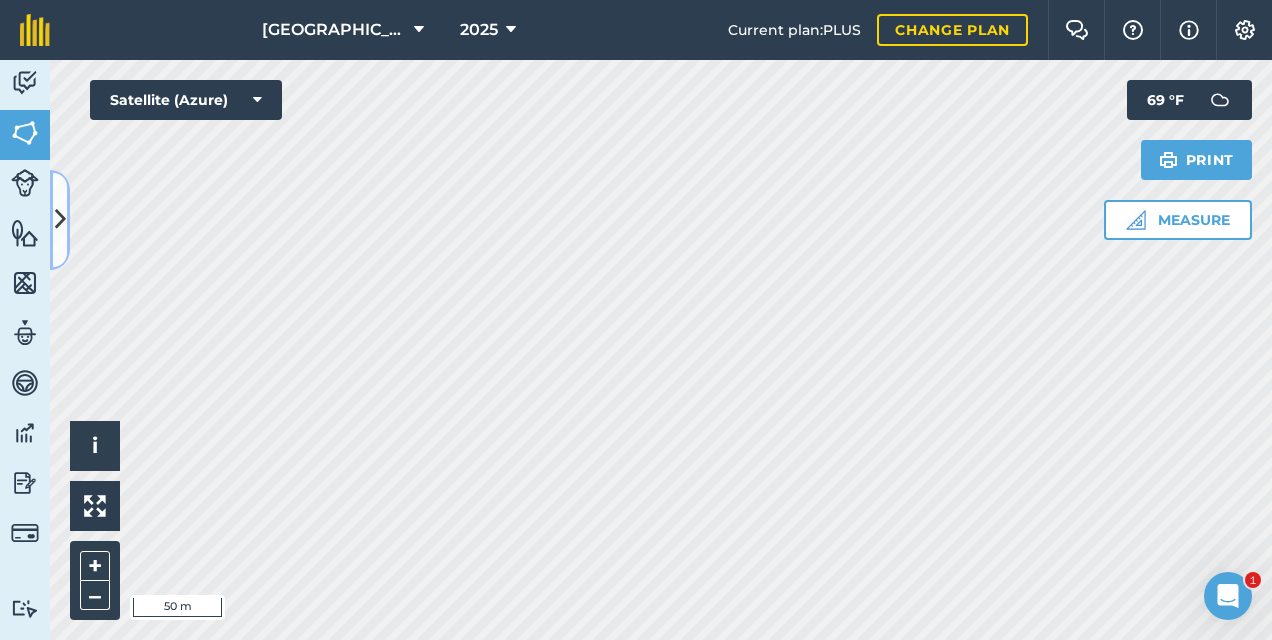click at bounding box center (60, 219) 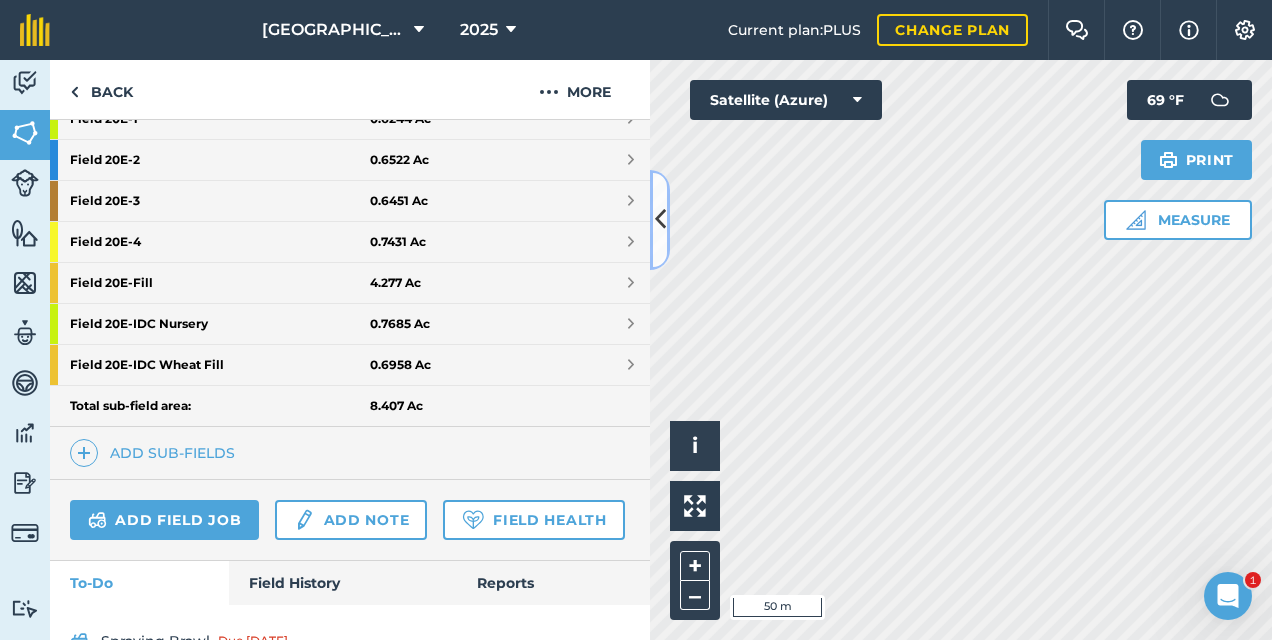 scroll, scrollTop: 470, scrollLeft: 0, axis: vertical 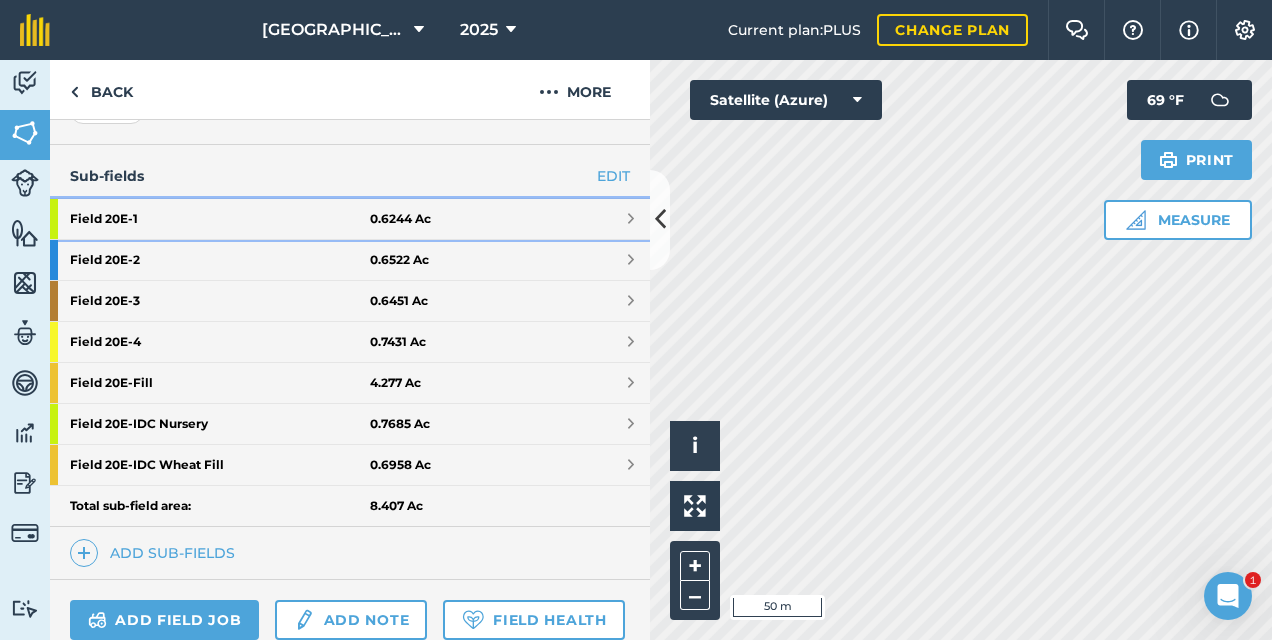 click on "Field 20E  -  1" at bounding box center [220, 219] 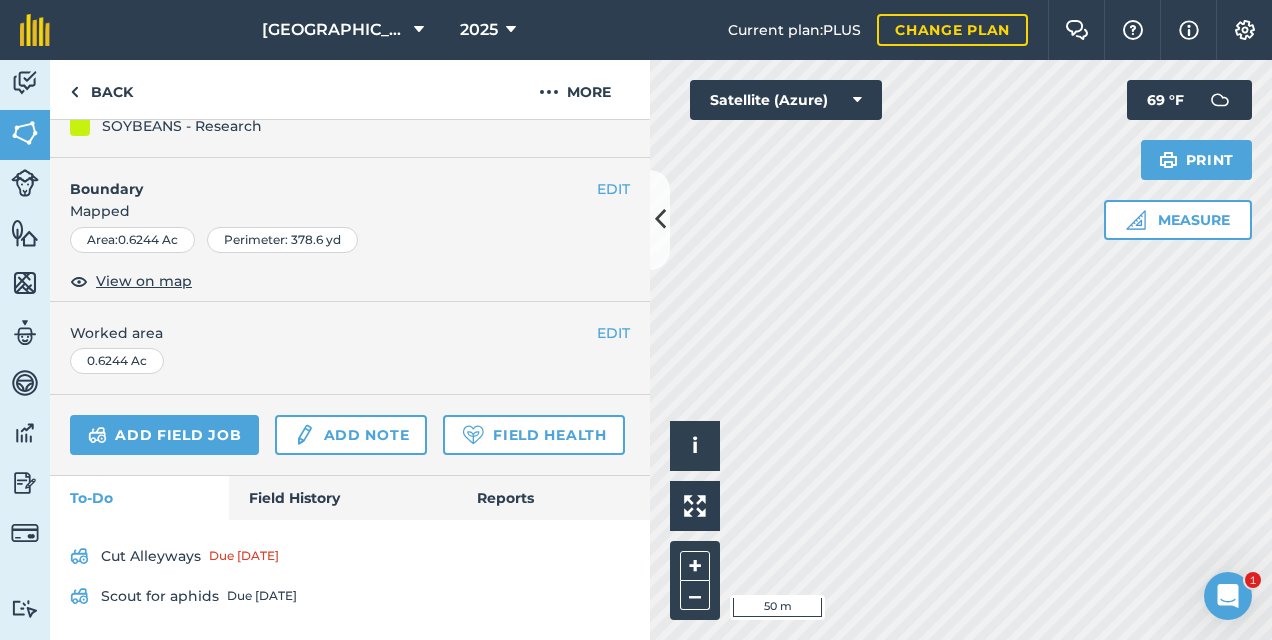 scroll, scrollTop: 318, scrollLeft: 0, axis: vertical 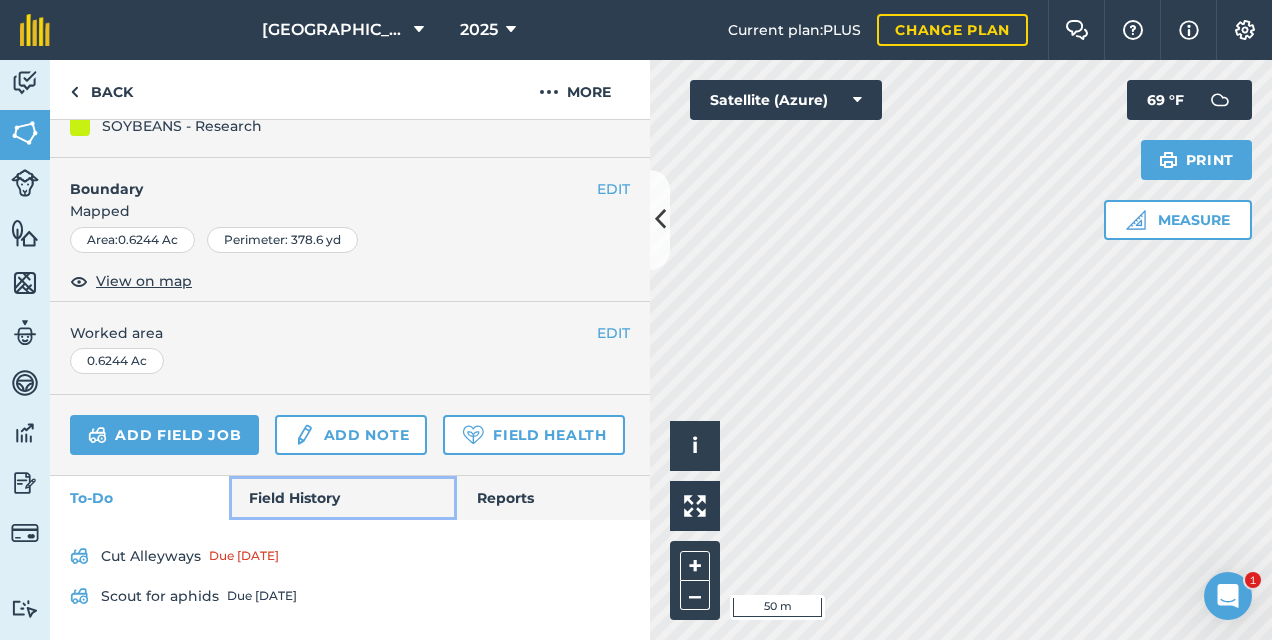 click on "Field History" at bounding box center [342, 498] 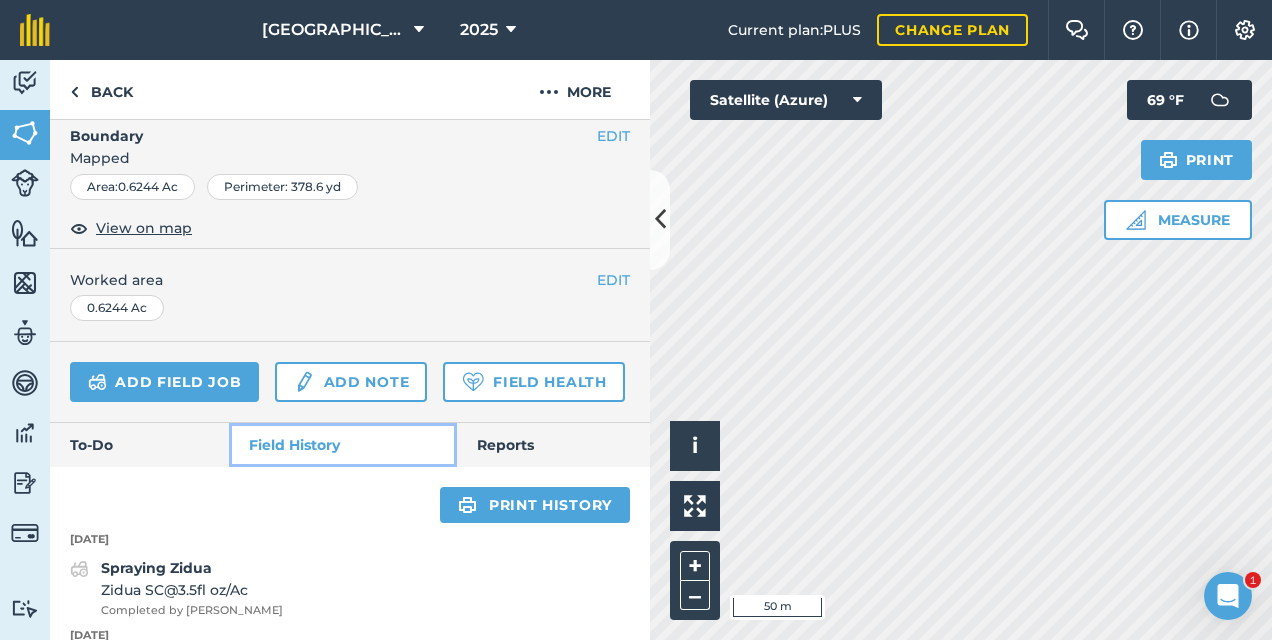 scroll, scrollTop: 448, scrollLeft: 0, axis: vertical 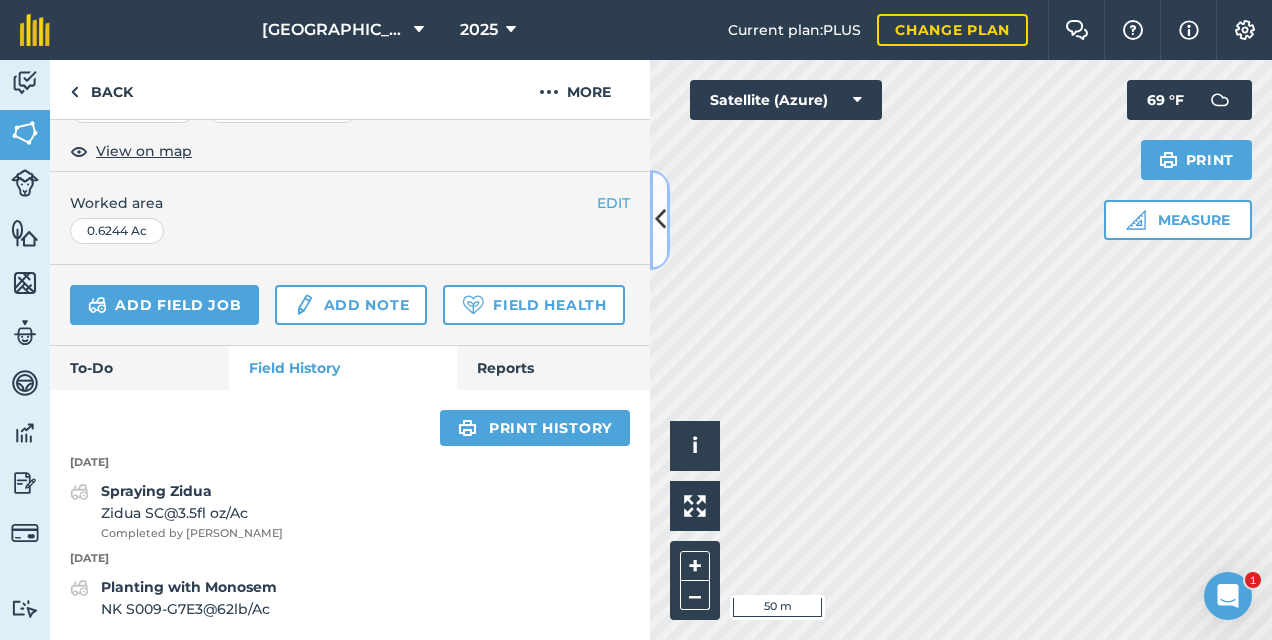click at bounding box center (660, 219) 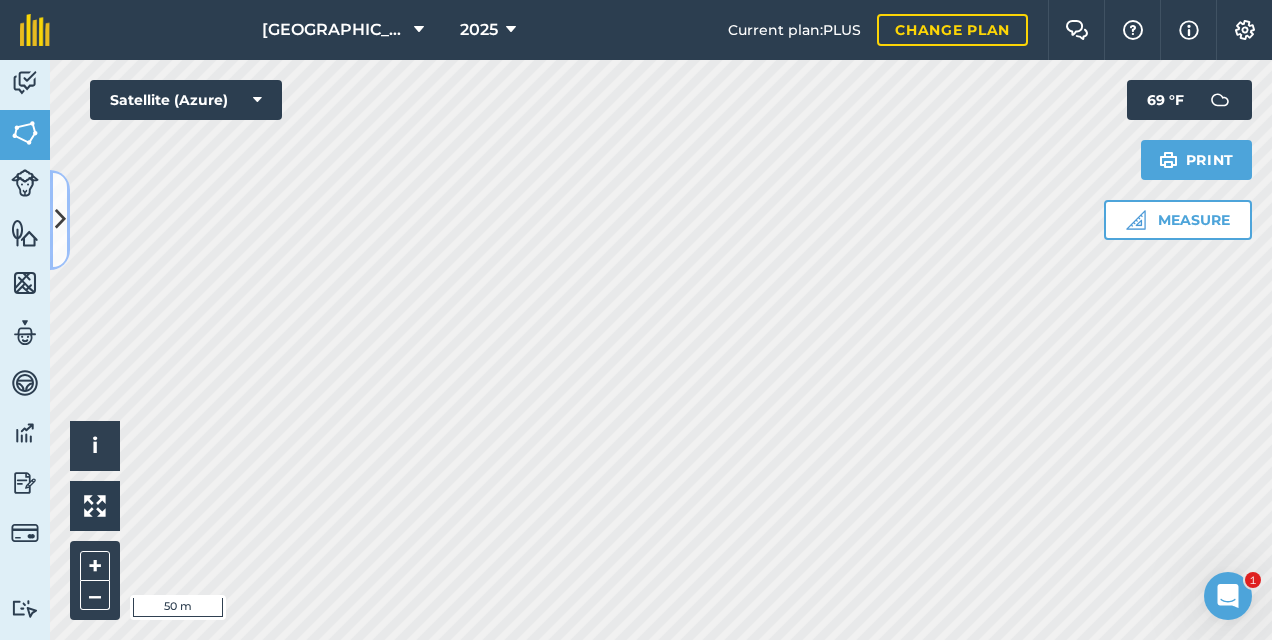 click at bounding box center (60, 219) 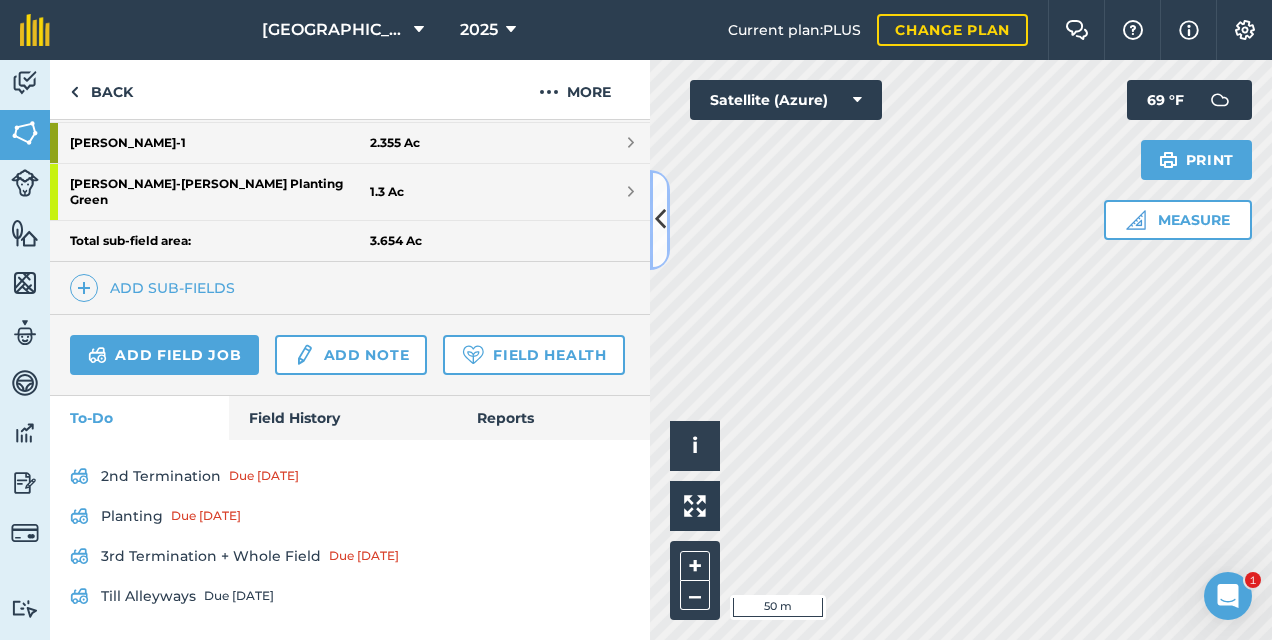 scroll, scrollTop: 248, scrollLeft: 0, axis: vertical 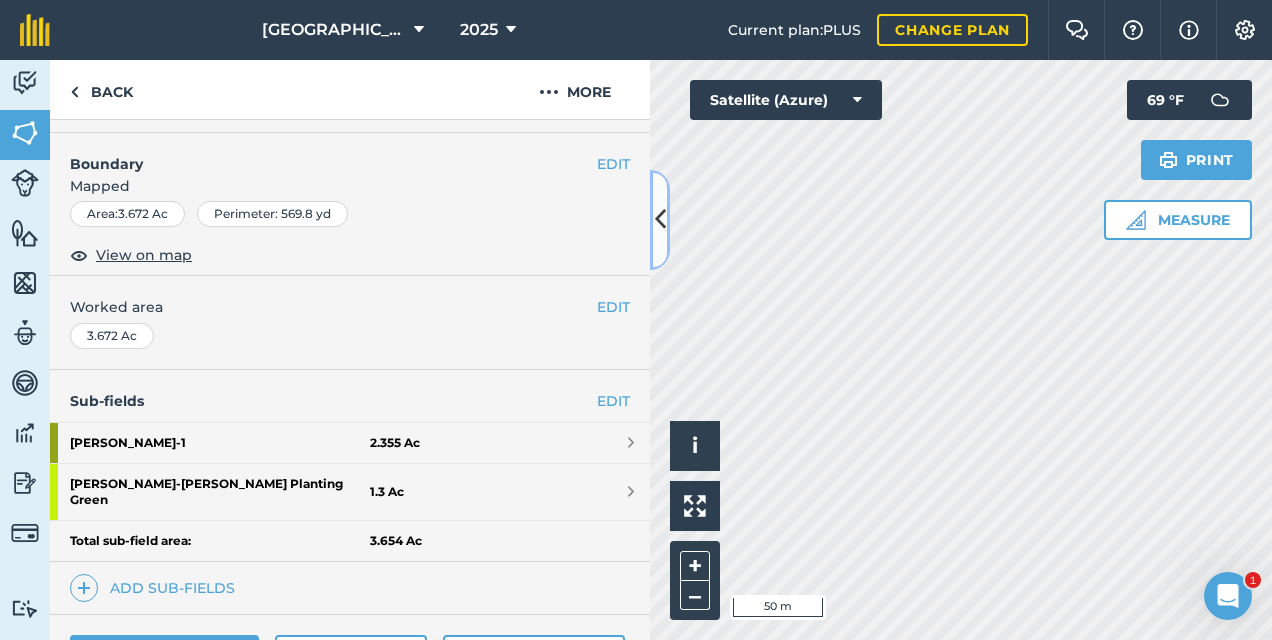 click at bounding box center [660, 219] 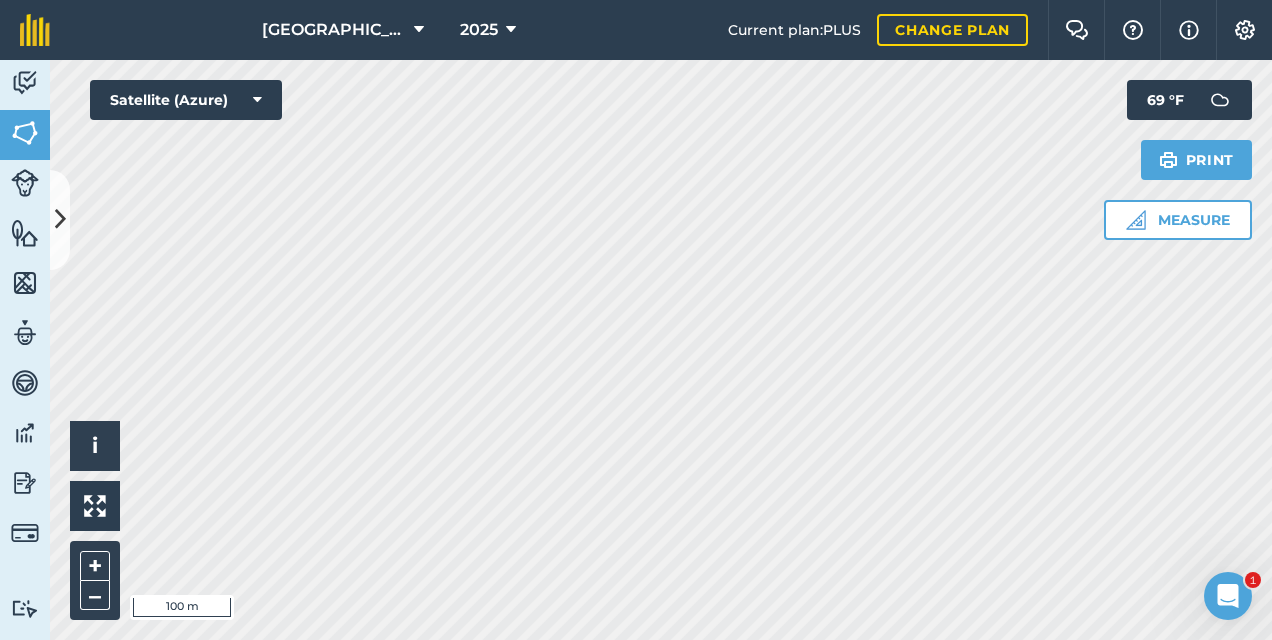 click on "Hello i © 2025 TomTom, Microsoft 100 m + – Satellite (Azure) Measure Print 69   ° F" at bounding box center [661, 350] 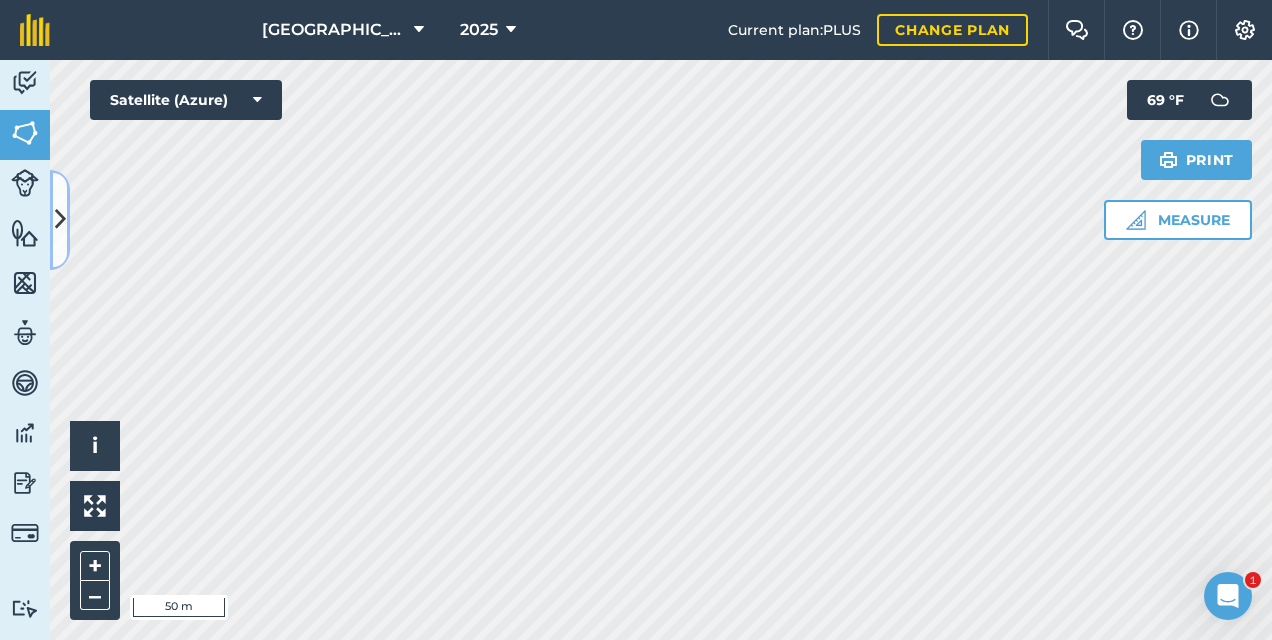 click at bounding box center (60, 219) 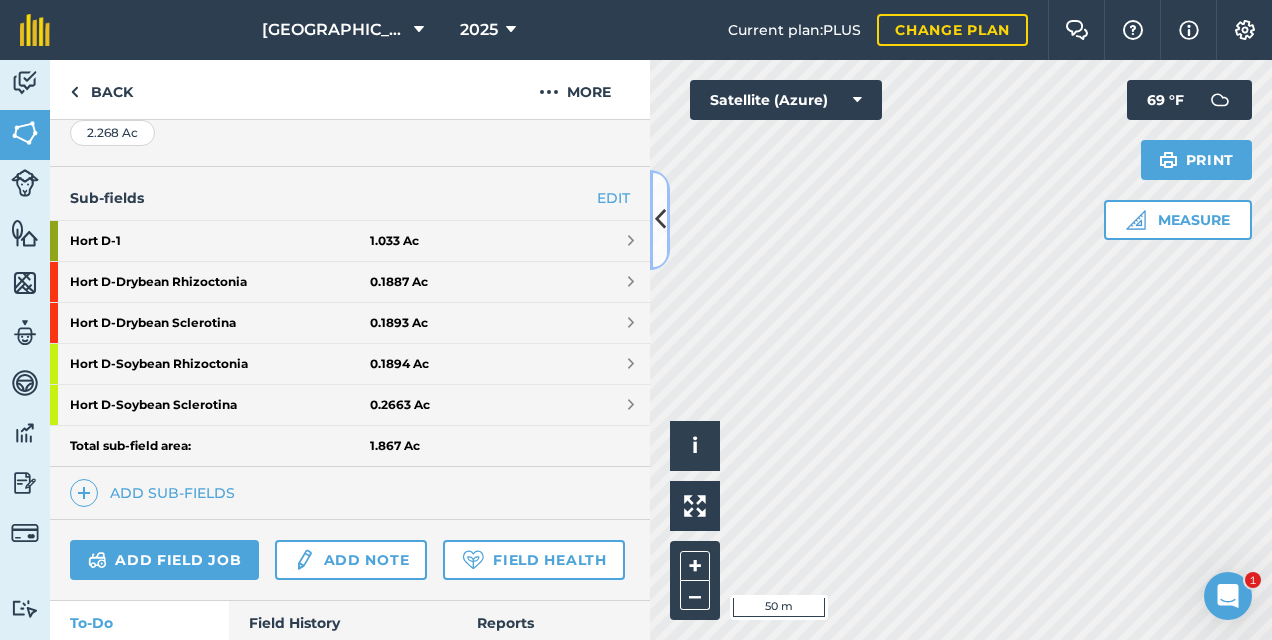scroll, scrollTop: 564, scrollLeft: 0, axis: vertical 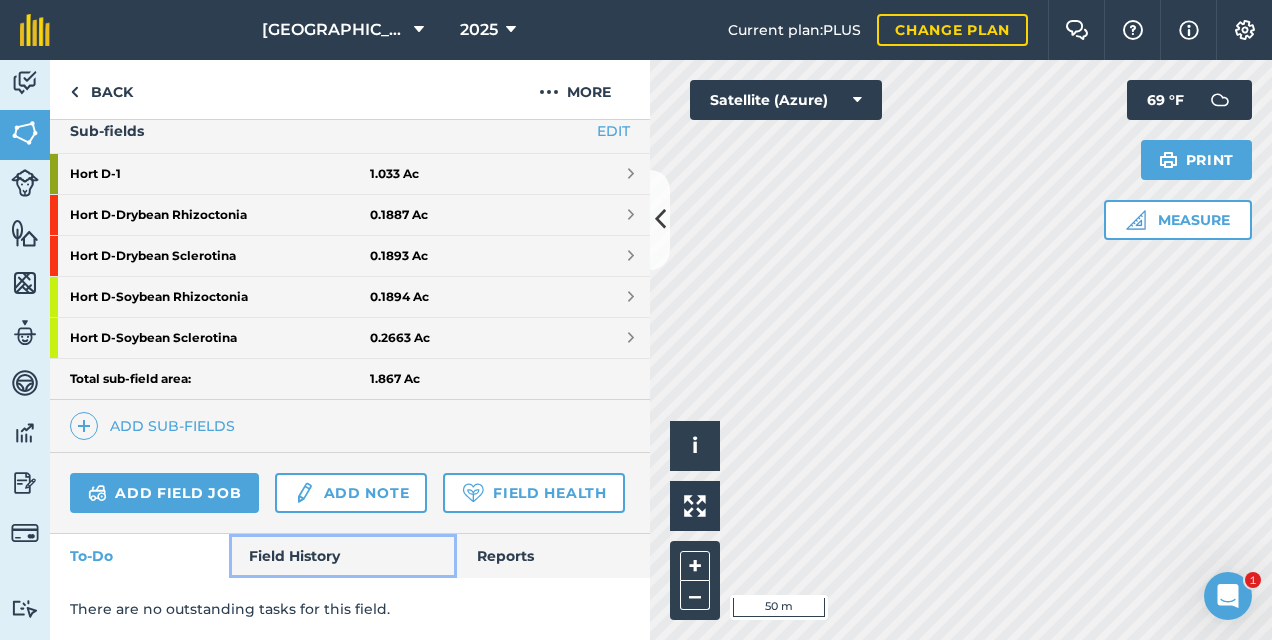 click on "Field History" at bounding box center [342, 556] 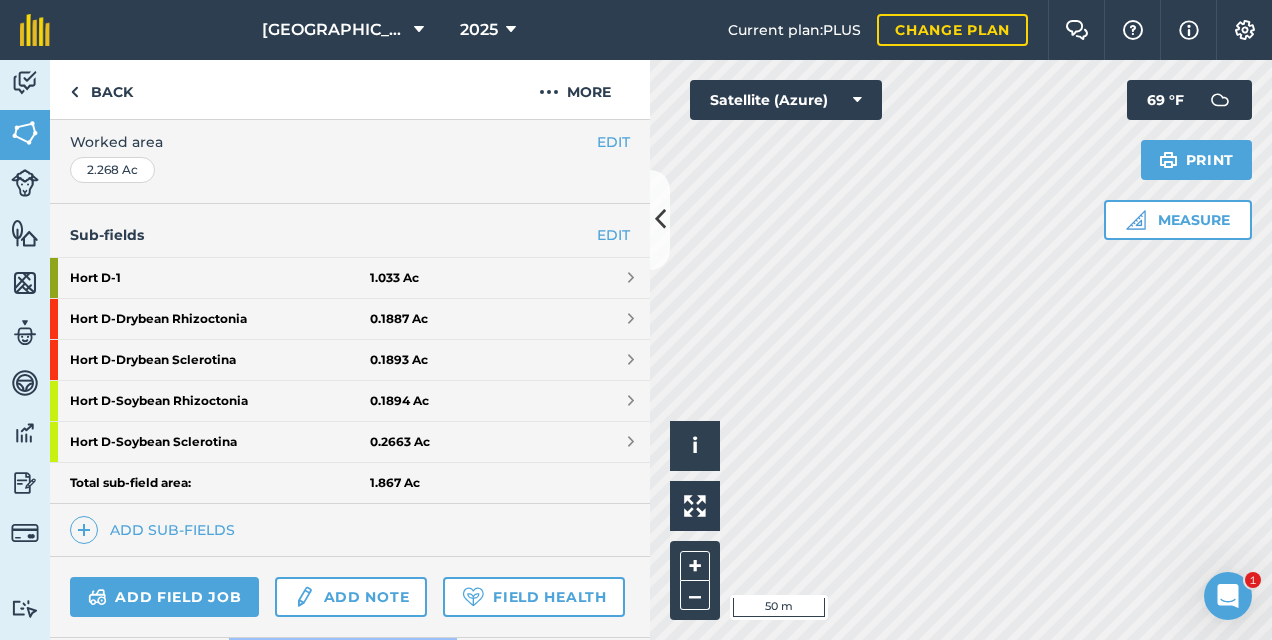 scroll, scrollTop: 0, scrollLeft: 0, axis: both 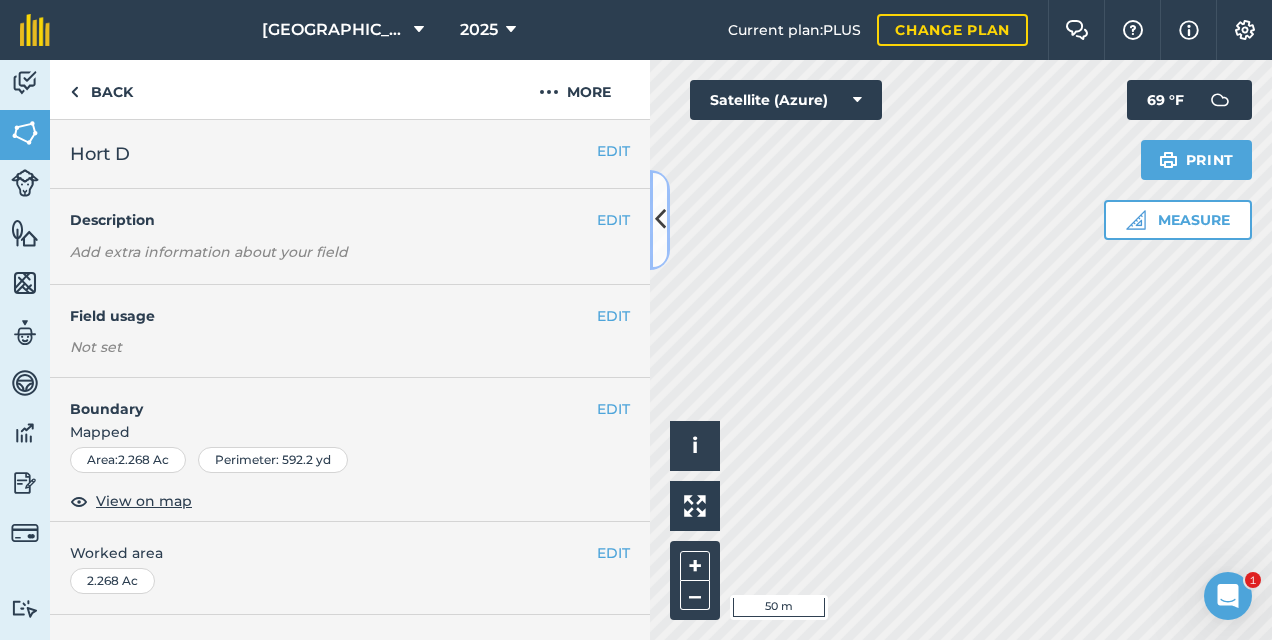 click at bounding box center (660, 220) 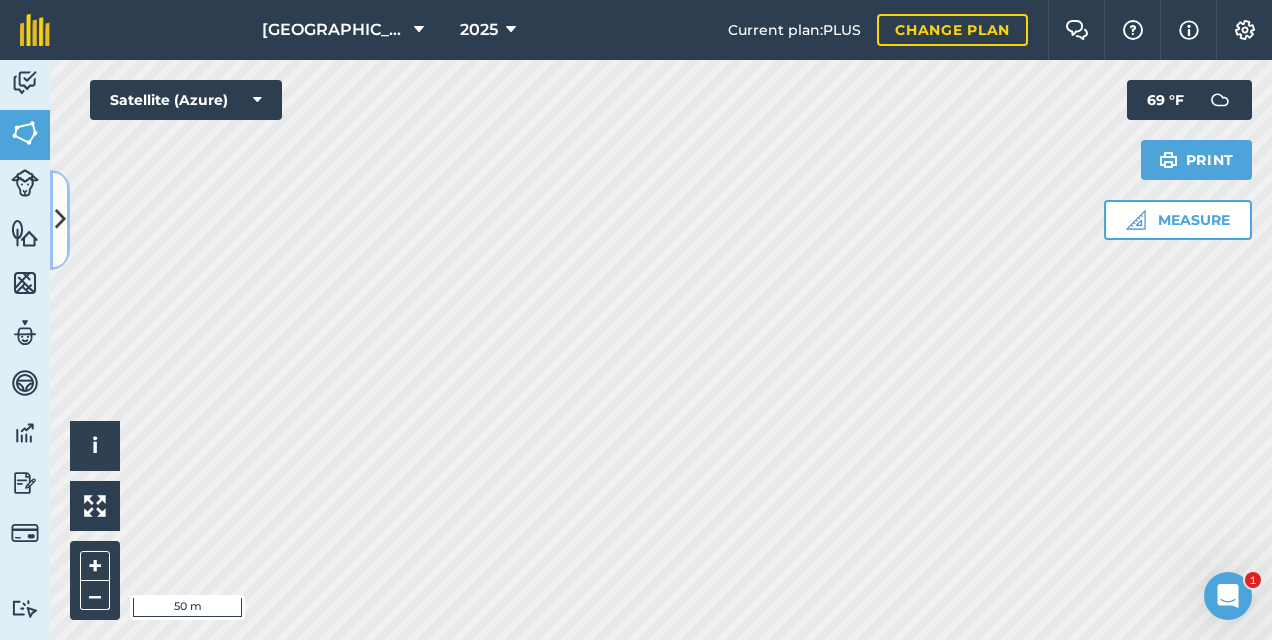 click at bounding box center (60, 219) 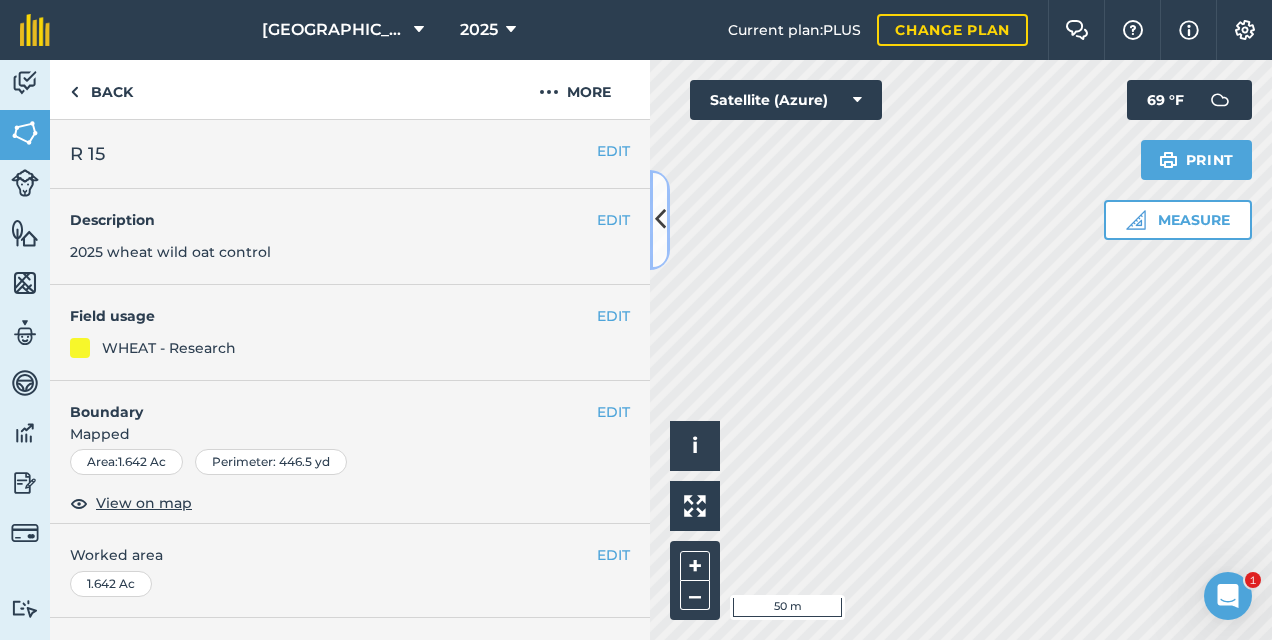 click at bounding box center (660, 219) 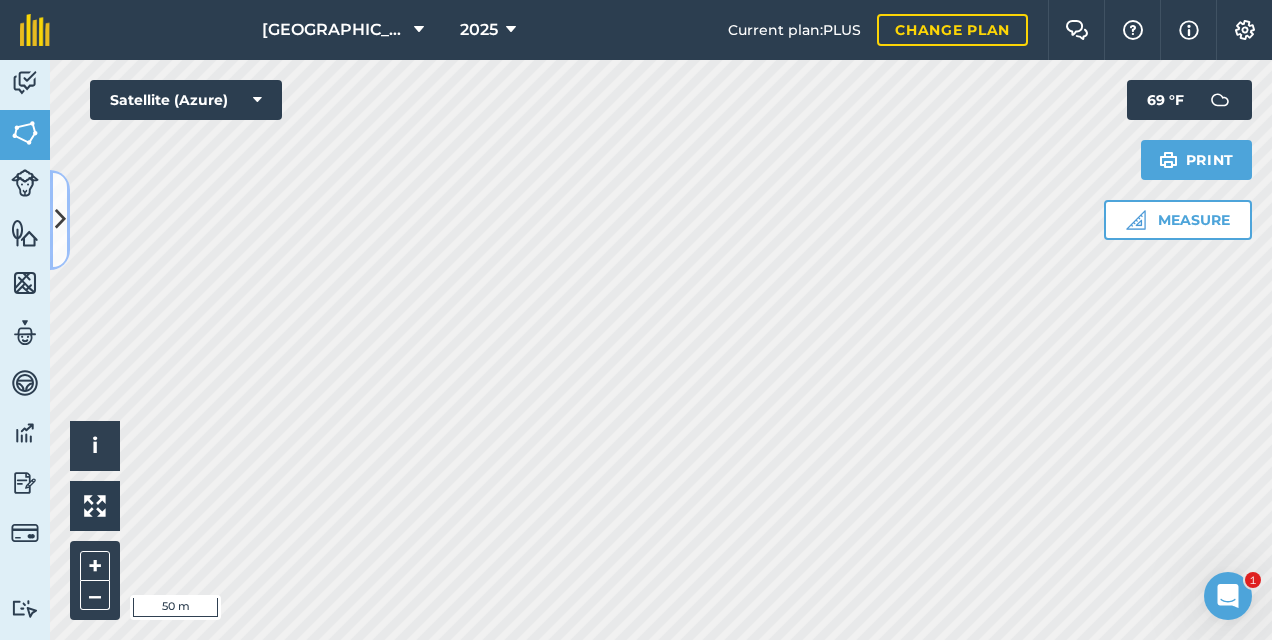 click at bounding box center (60, 220) 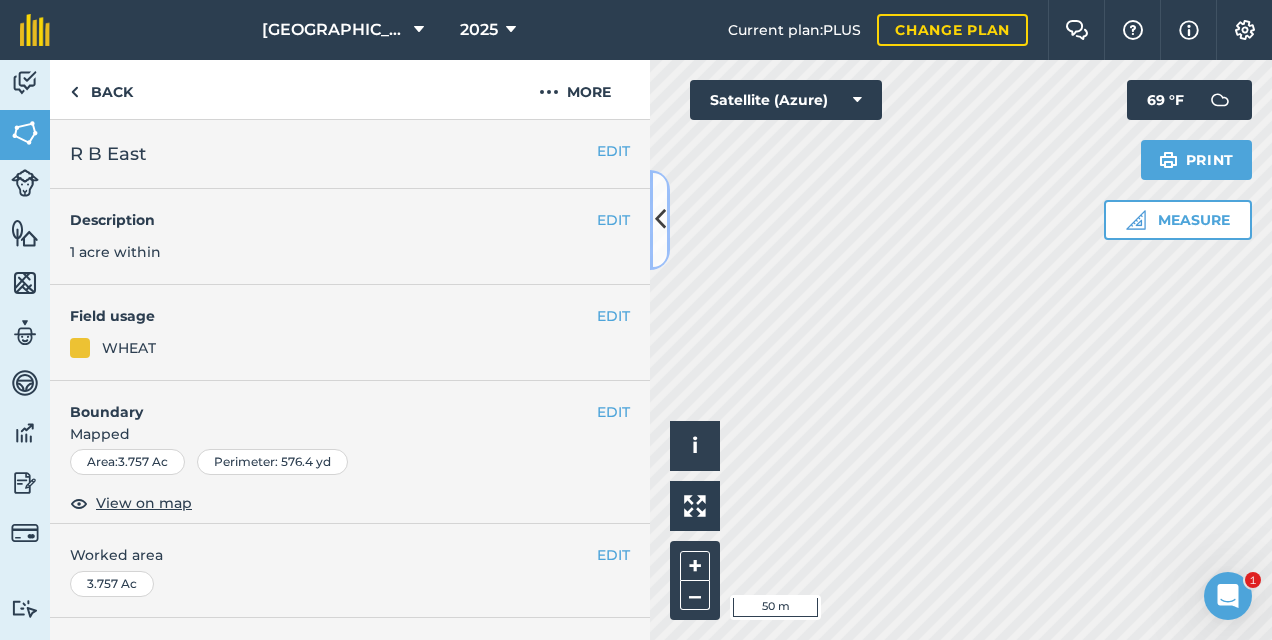 scroll, scrollTop: 300, scrollLeft: 0, axis: vertical 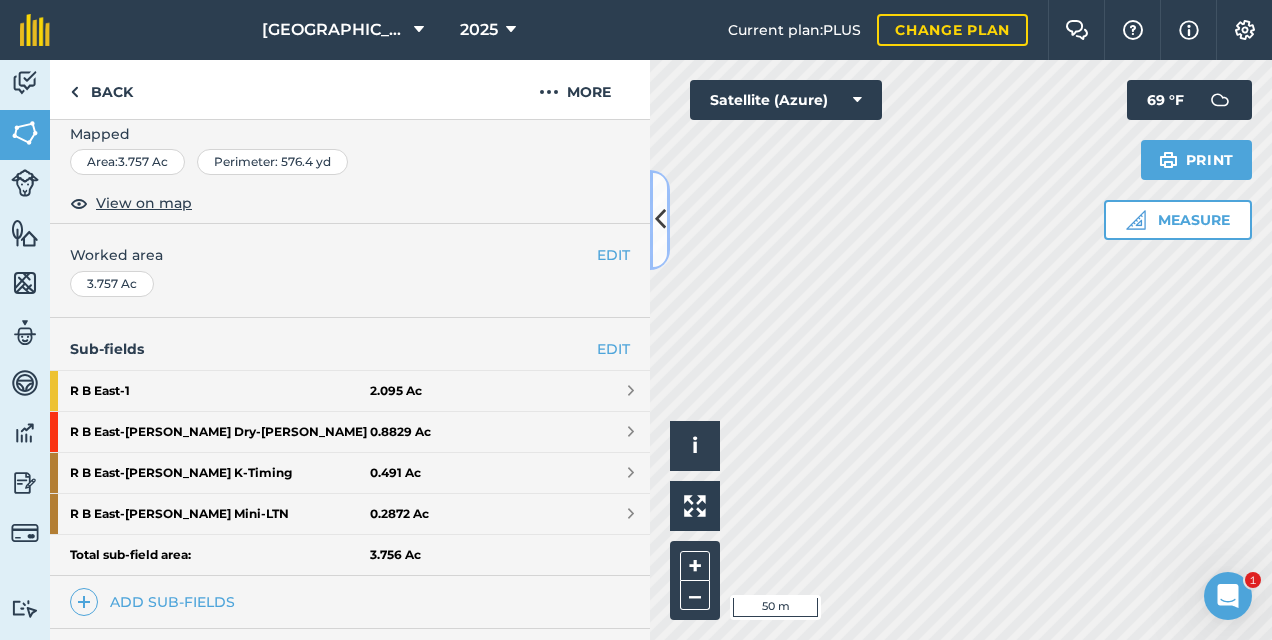 click at bounding box center (660, 220) 